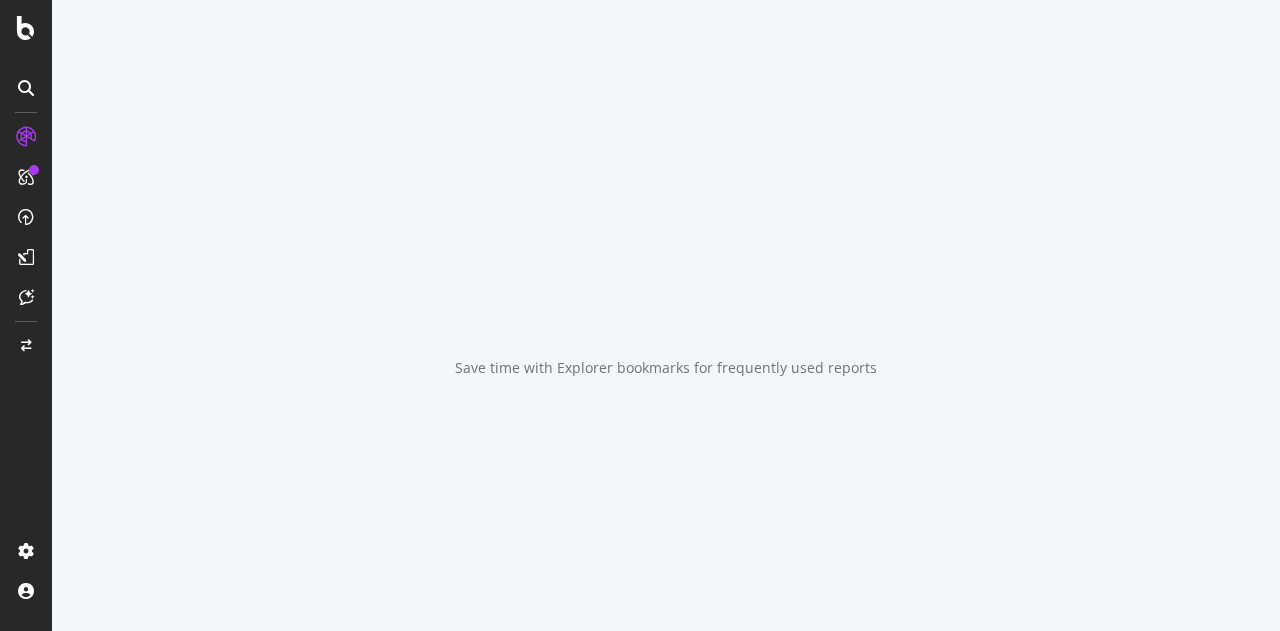 scroll, scrollTop: 0, scrollLeft: 0, axis: both 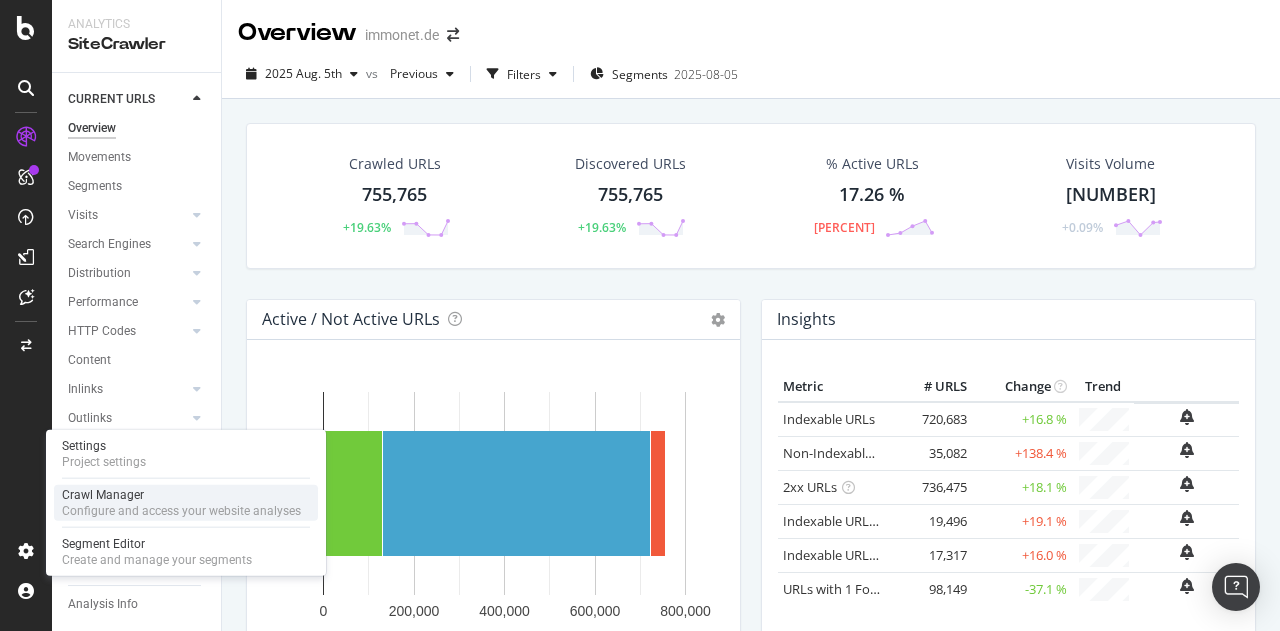 click on "Crawl Manager" at bounding box center [181, 495] 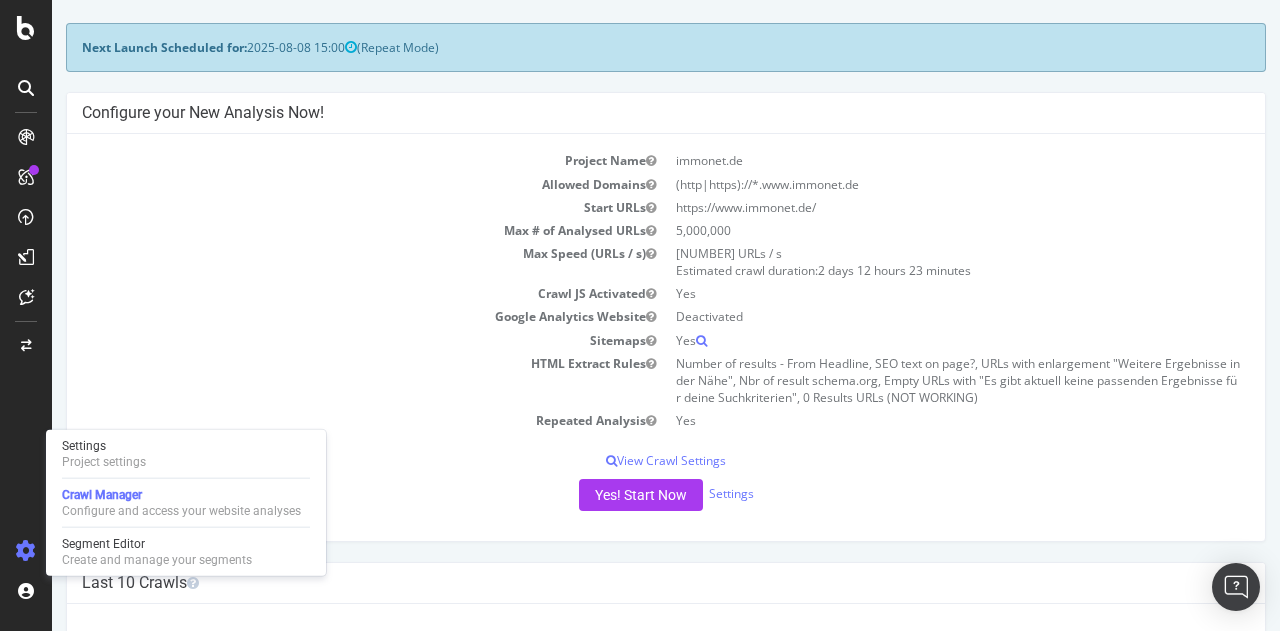 scroll, scrollTop: 0, scrollLeft: 0, axis: both 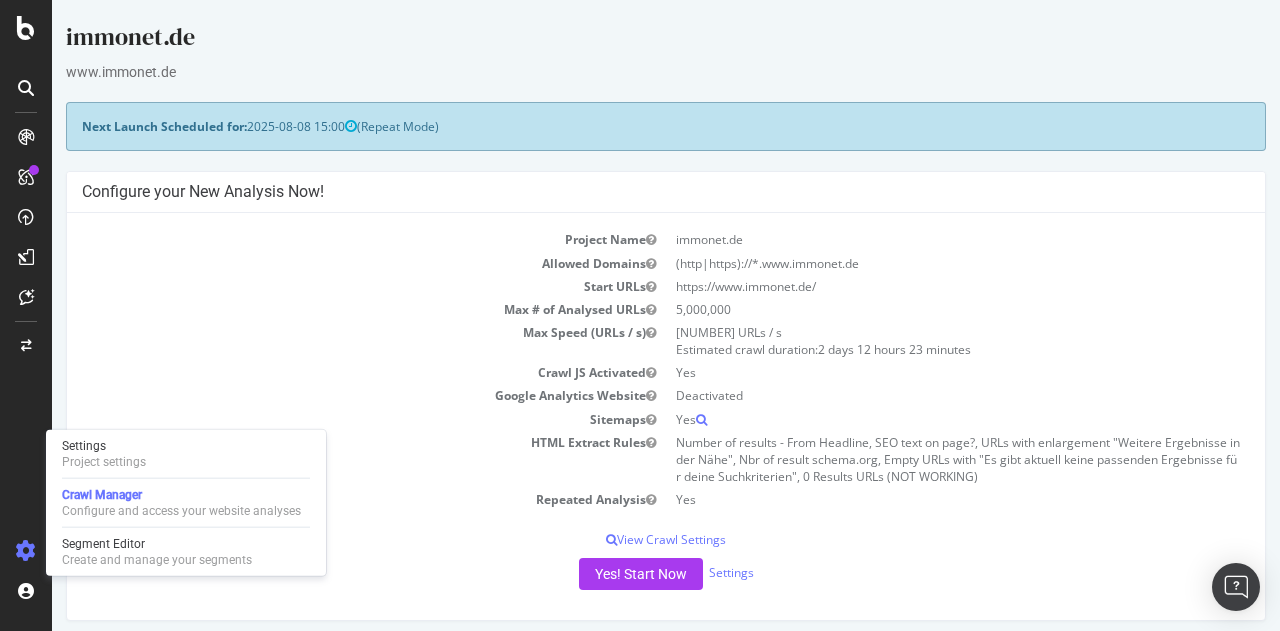 click on "Crawl JS Activated" at bounding box center [374, 372] 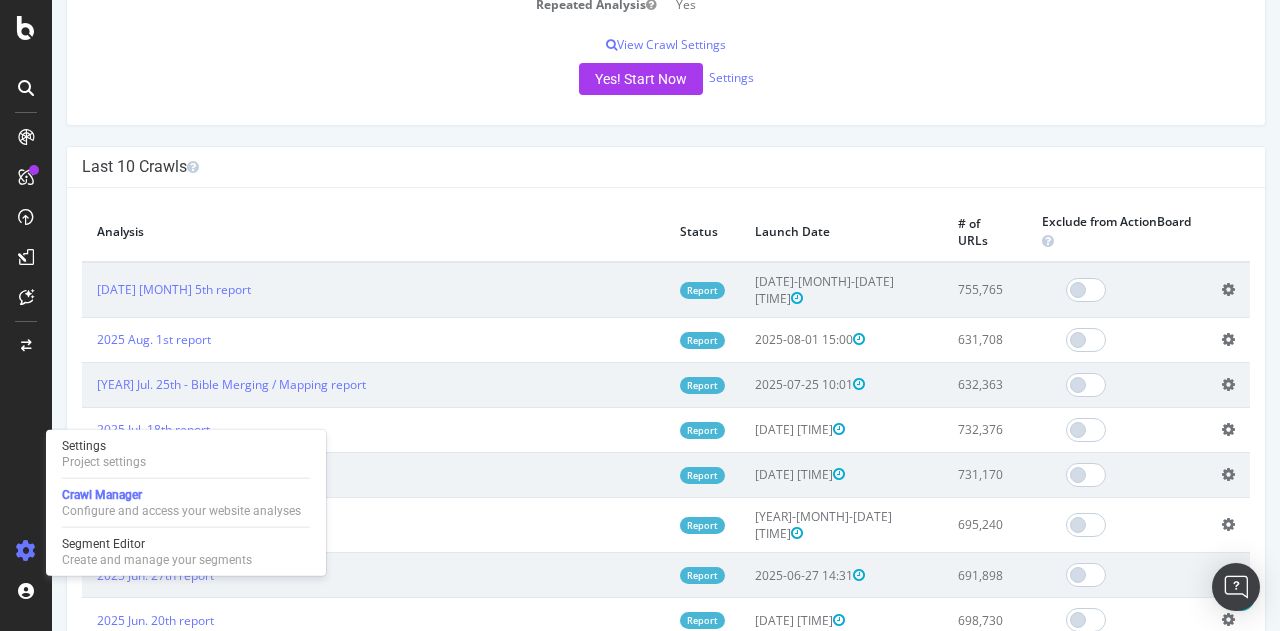 scroll, scrollTop: 500, scrollLeft: 0, axis: vertical 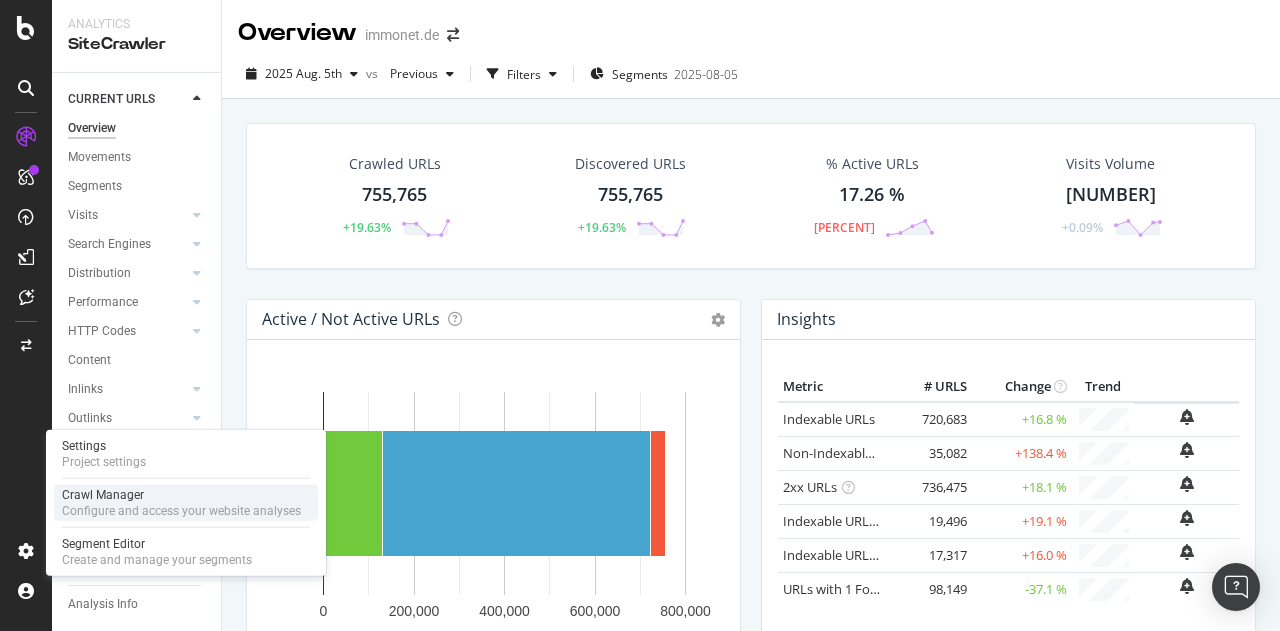 click on "Crawl Manager" at bounding box center [181, 495] 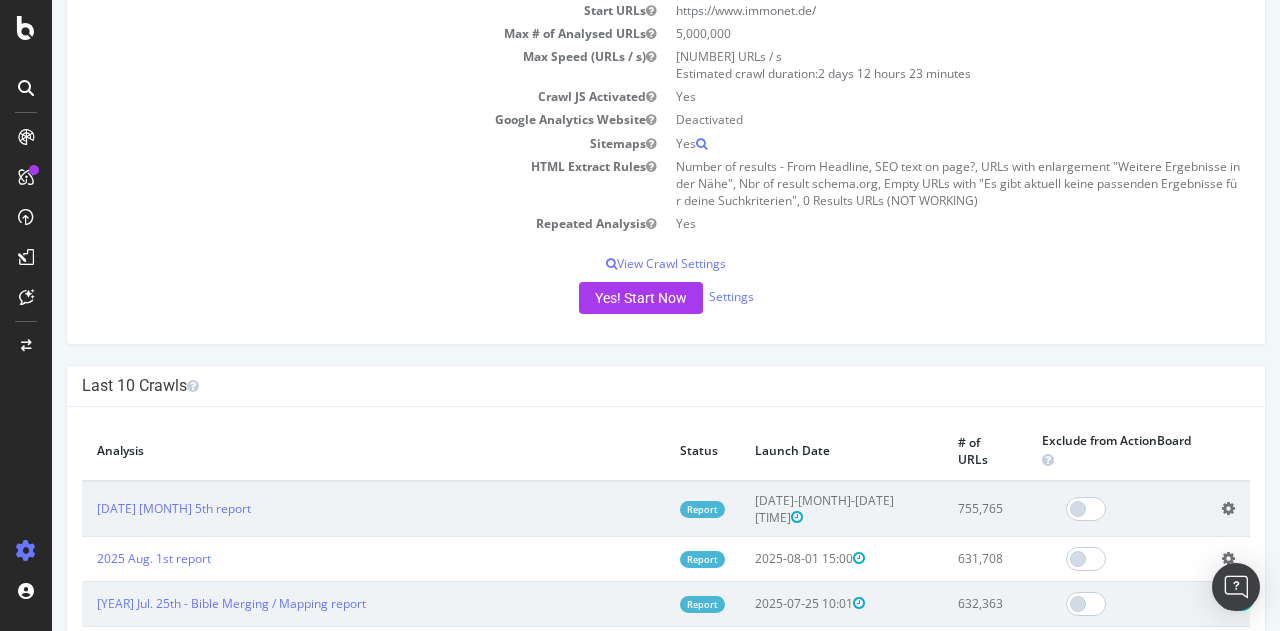 scroll, scrollTop: 600, scrollLeft: 0, axis: vertical 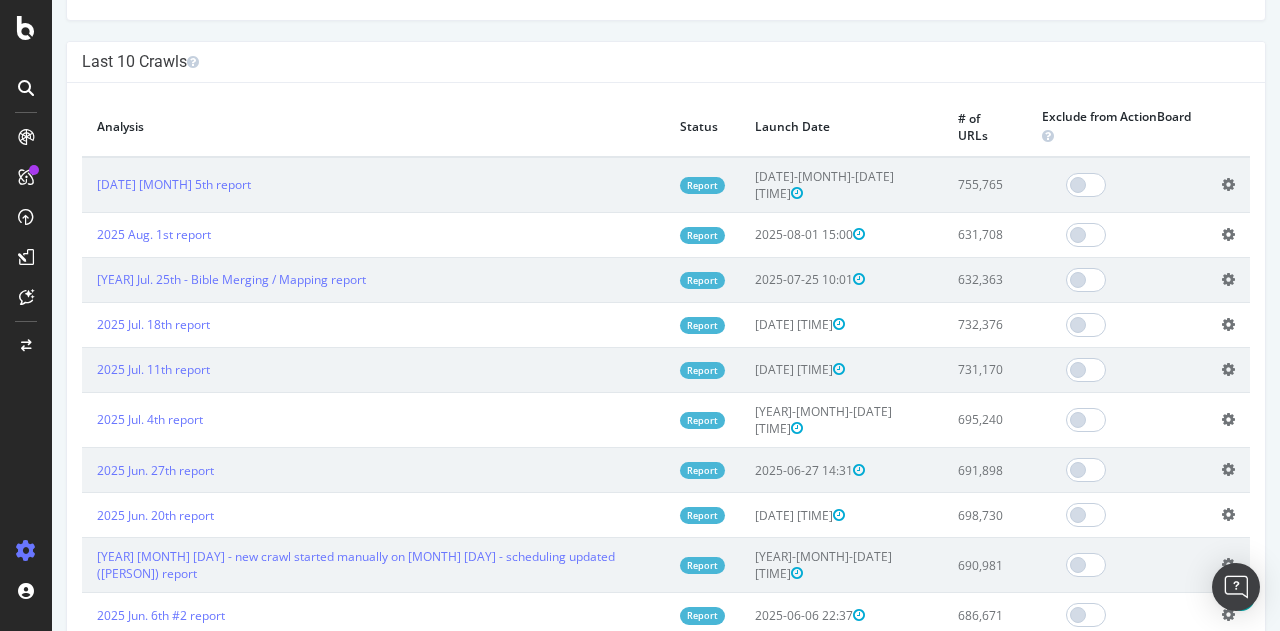 click at bounding box center [1228, 184] 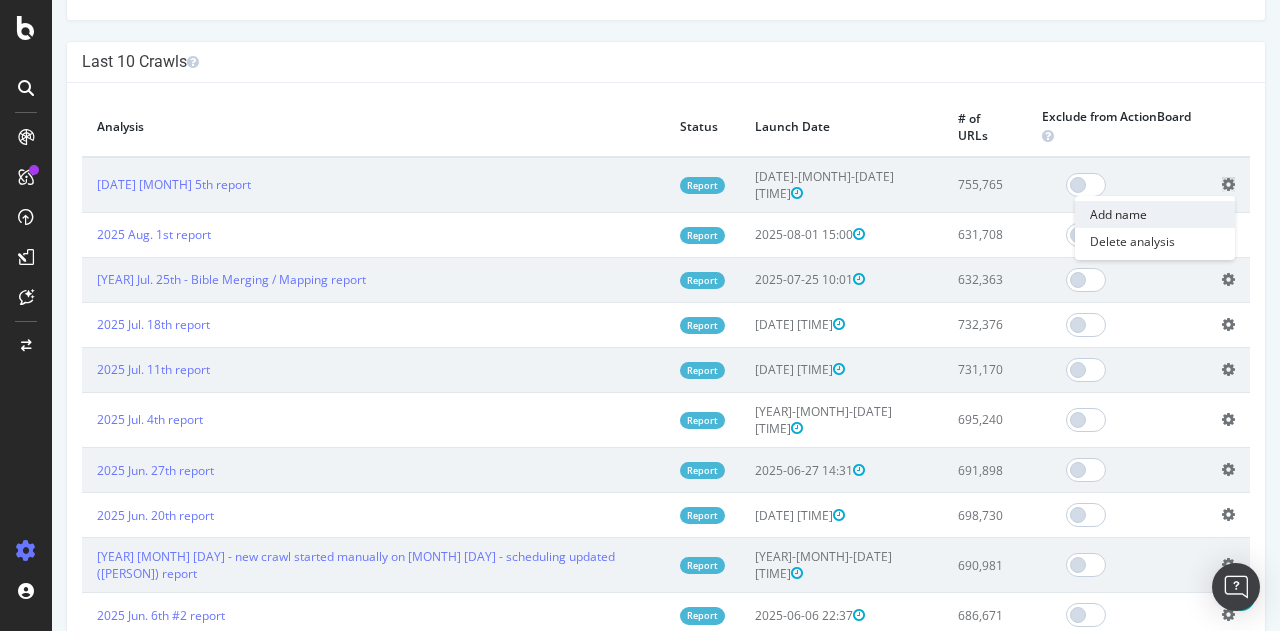 click on "Add name" at bounding box center (1155, 214) 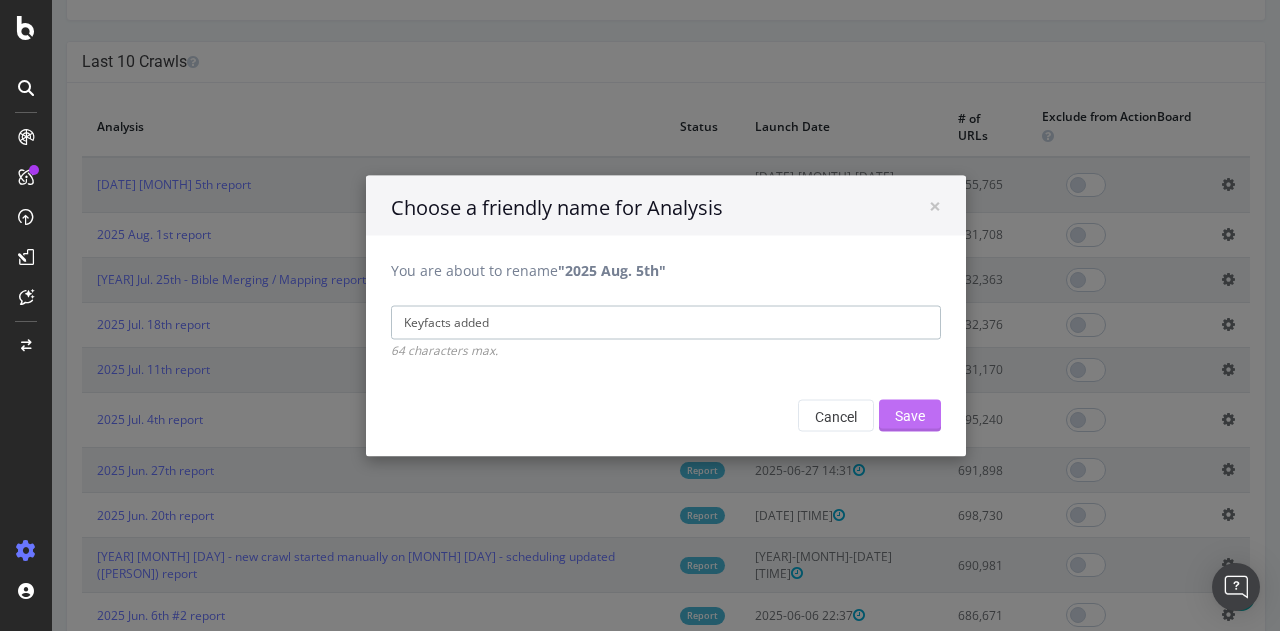 type on "Keyfacts added" 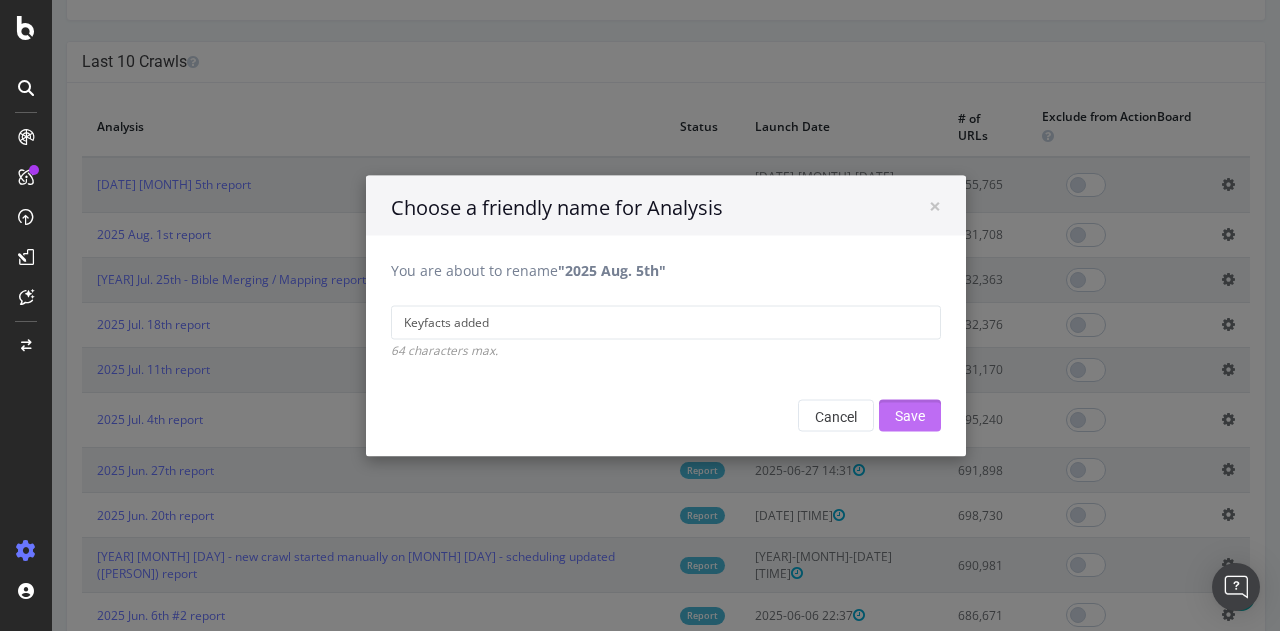 click on "Save" at bounding box center [910, 415] 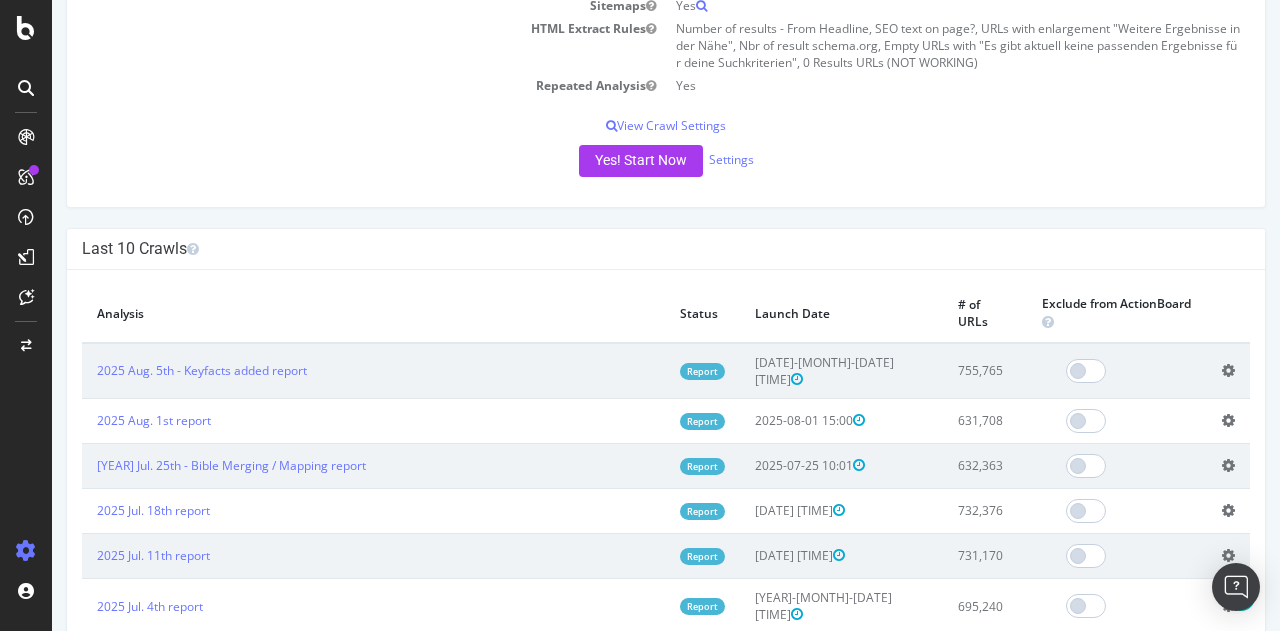 scroll, scrollTop: 500, scrollLeft: 0, axis: vertical 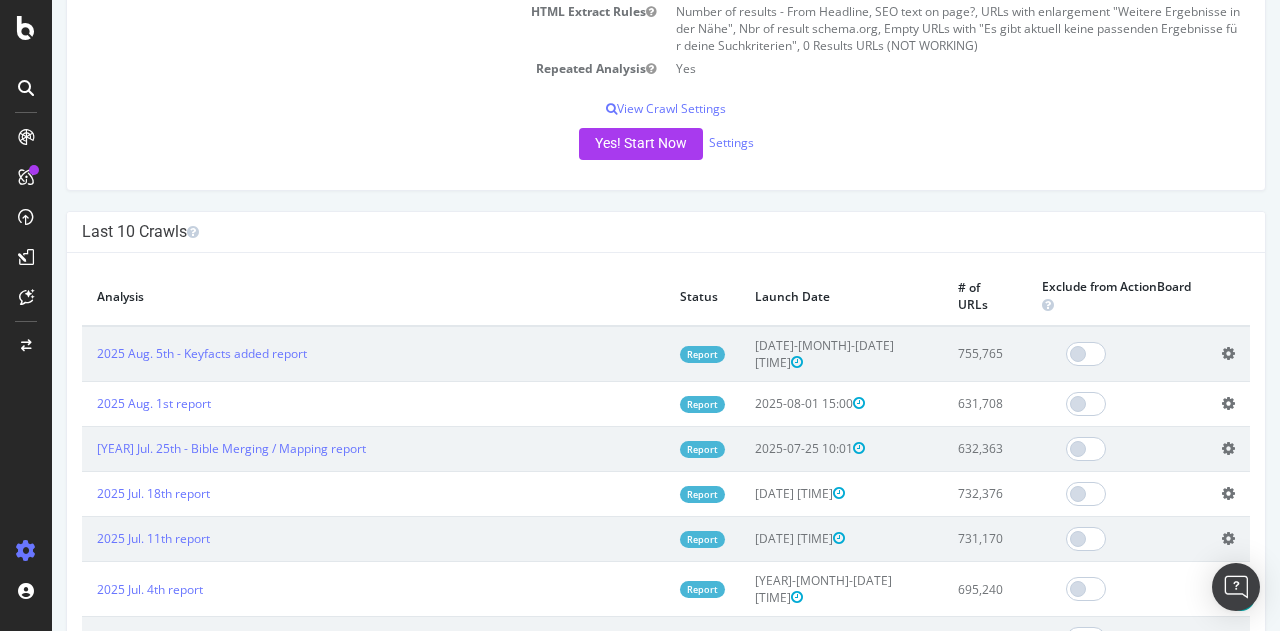 click at bounding box center (1228, 353) 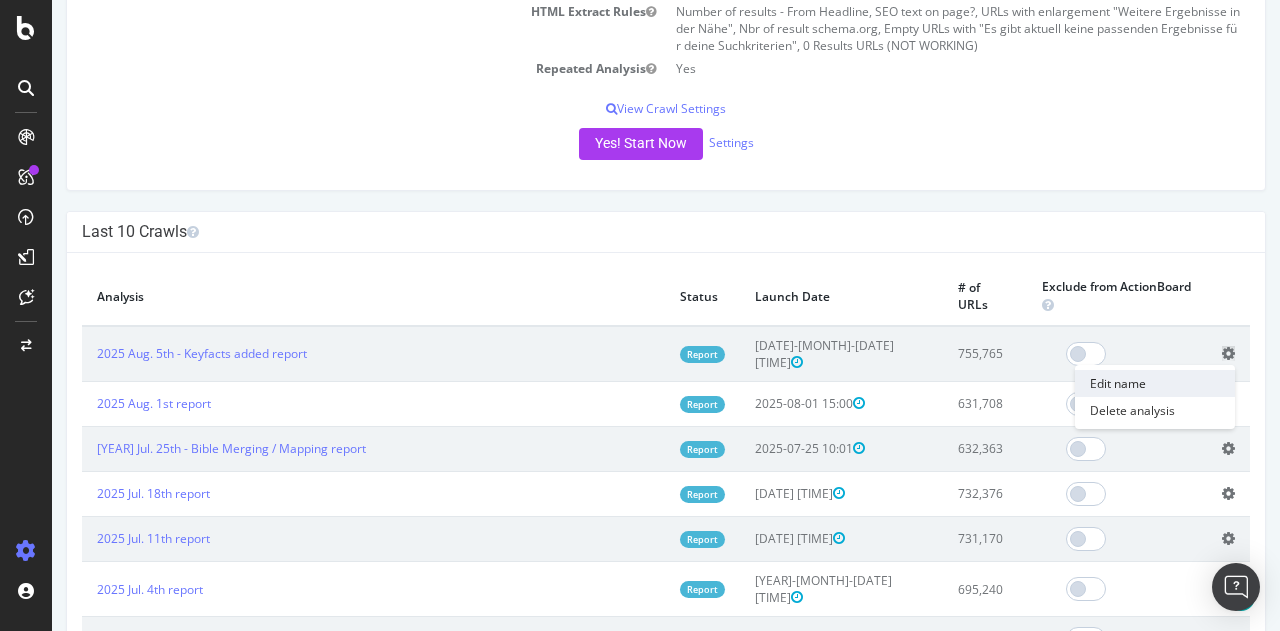 click on "Edit name" at bounding box center [1155, 383] 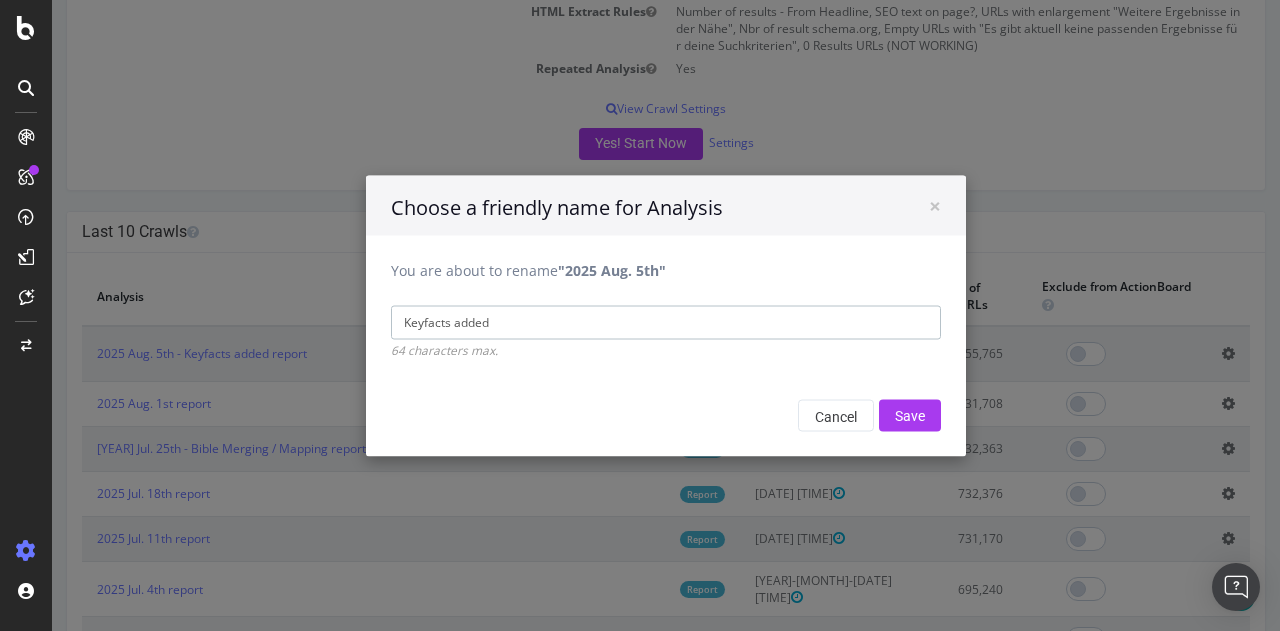 click on "Keyfacts added" at bounding box center [666, 322] 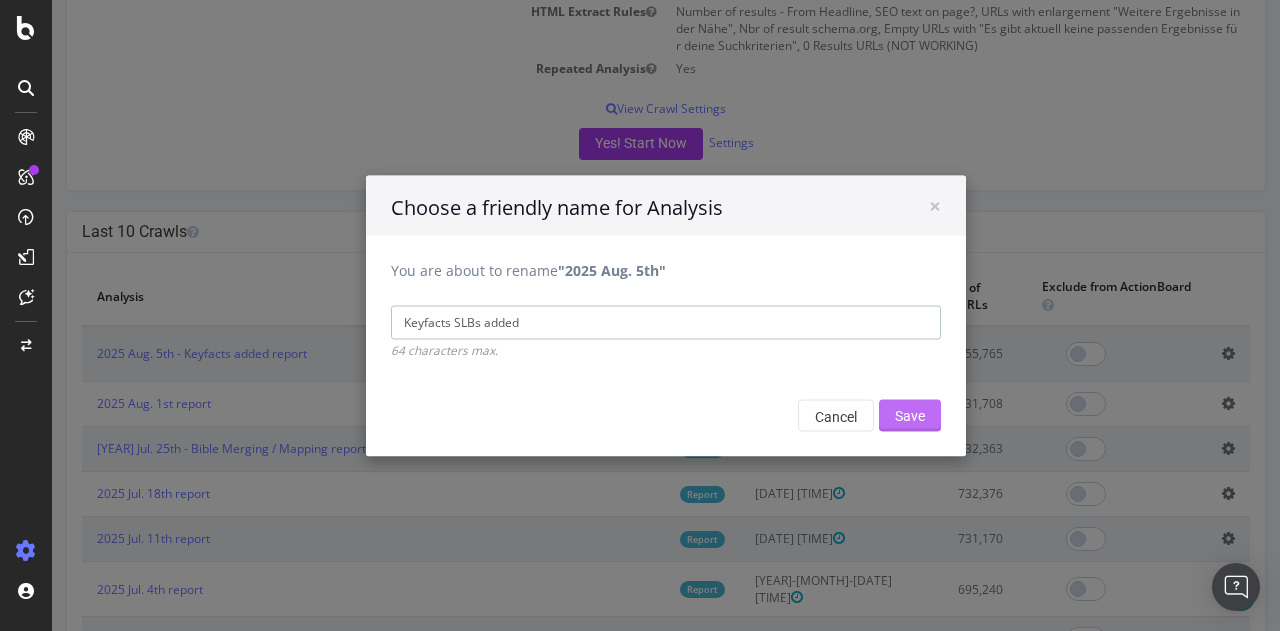 type on "Keyfacts SLBs added" 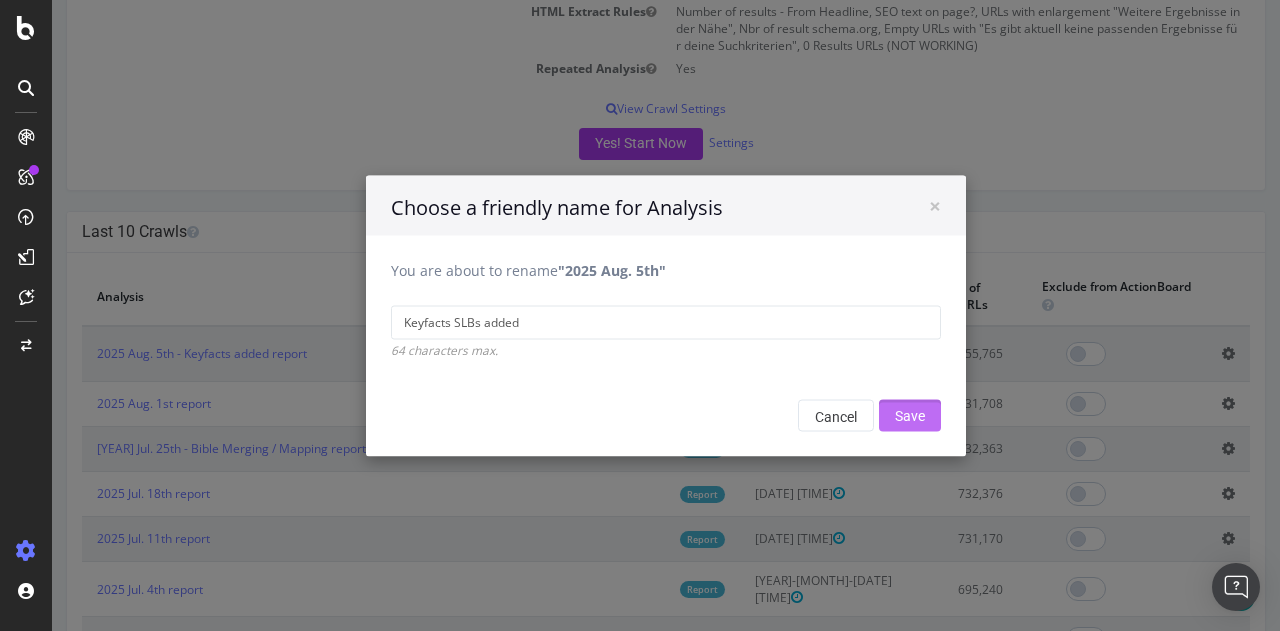 click on "Save" at bounding box center (910, 415) 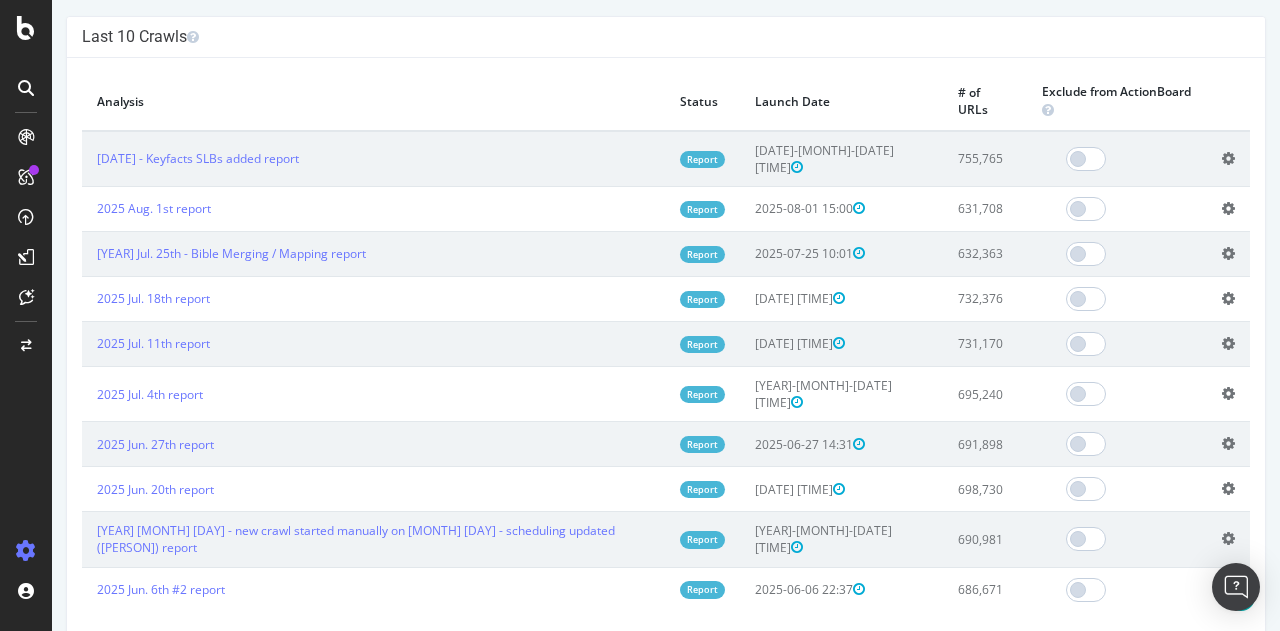 scroll, scrollTop: 700, scrollLeft: 0, axis: vertical 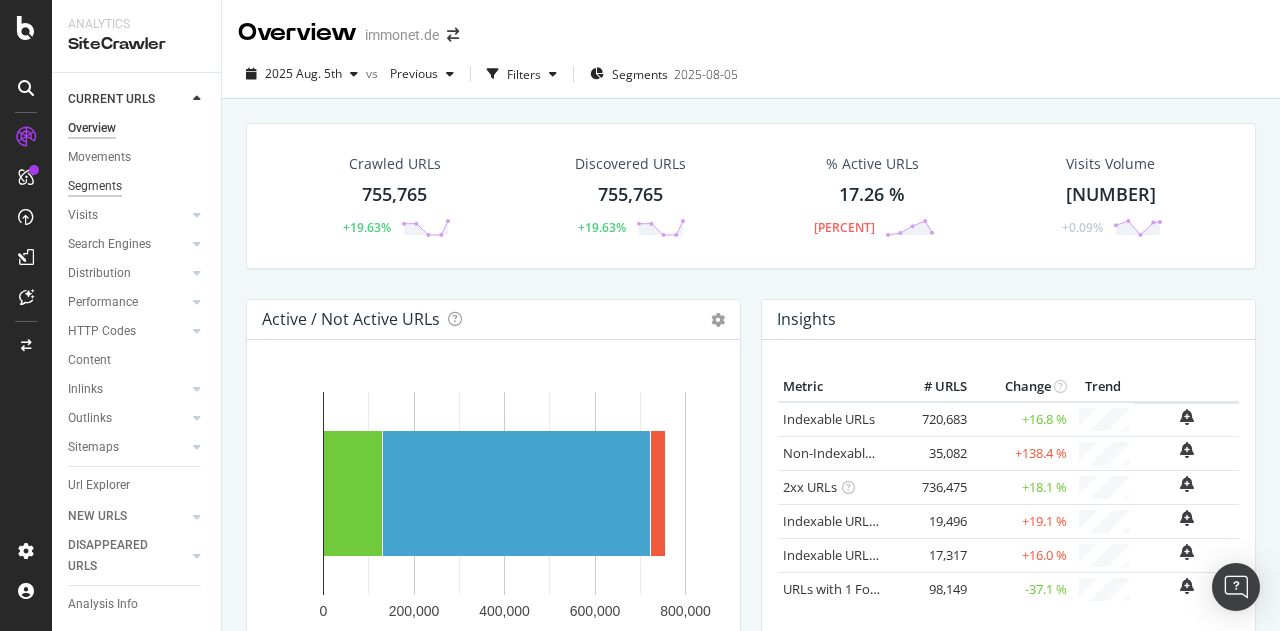 click on "Segments" at bounding box center [95, 186] 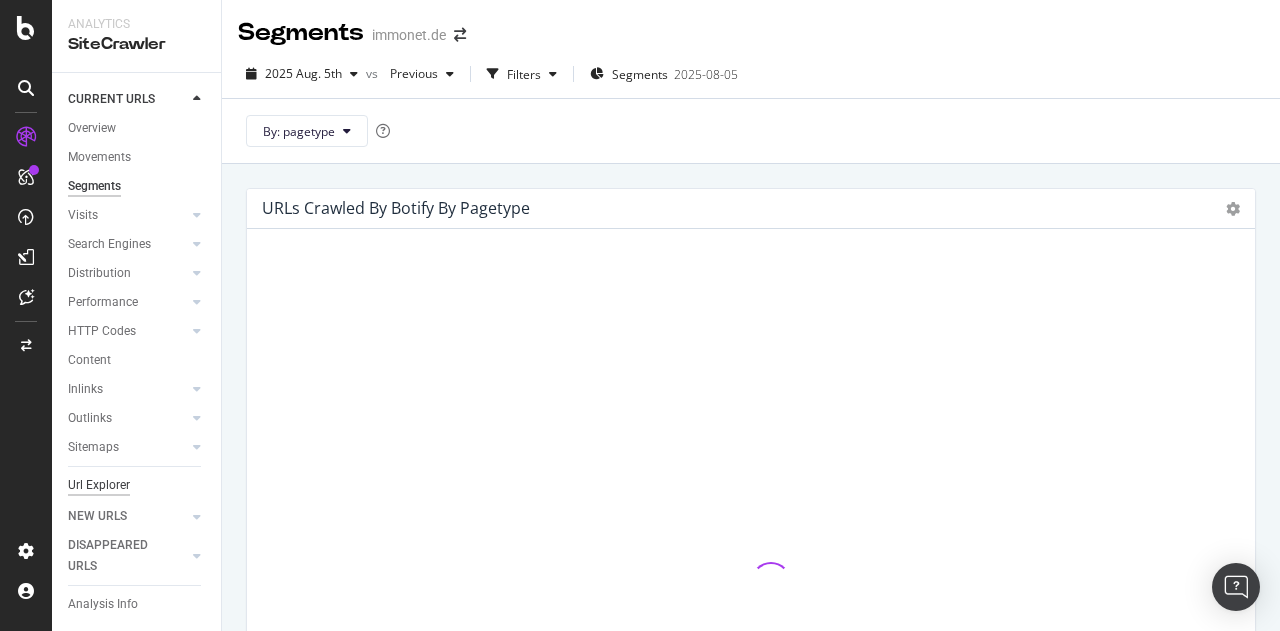 click on "Url Explorer" at bounding box center (99, 485) 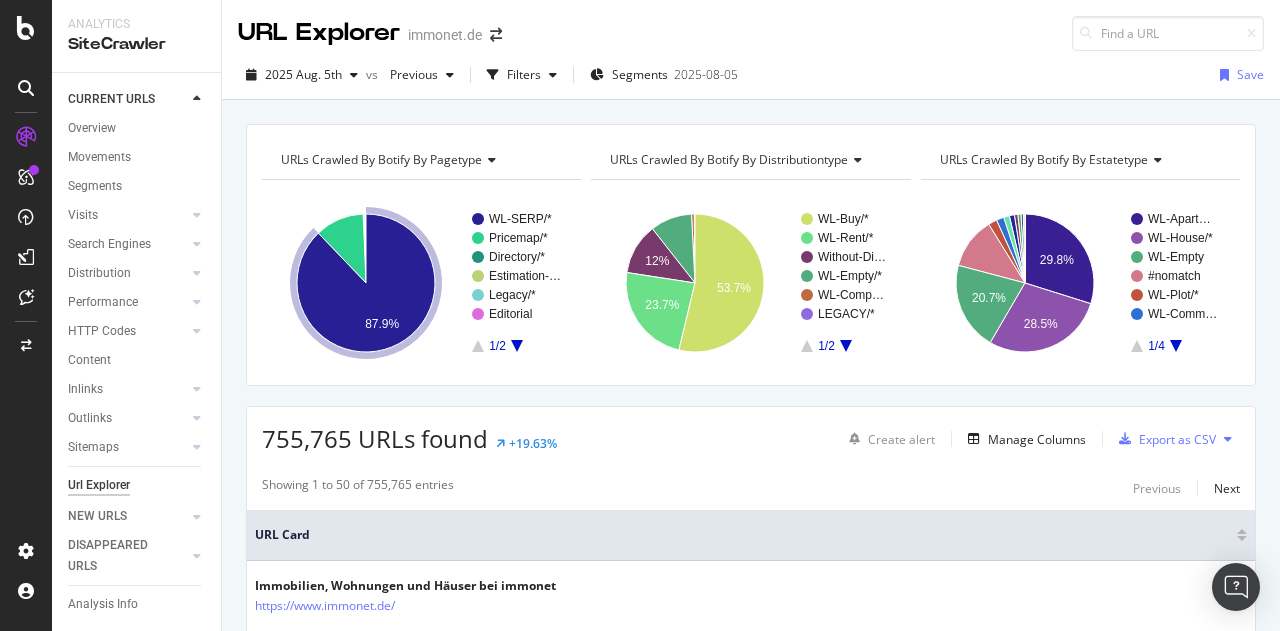 click 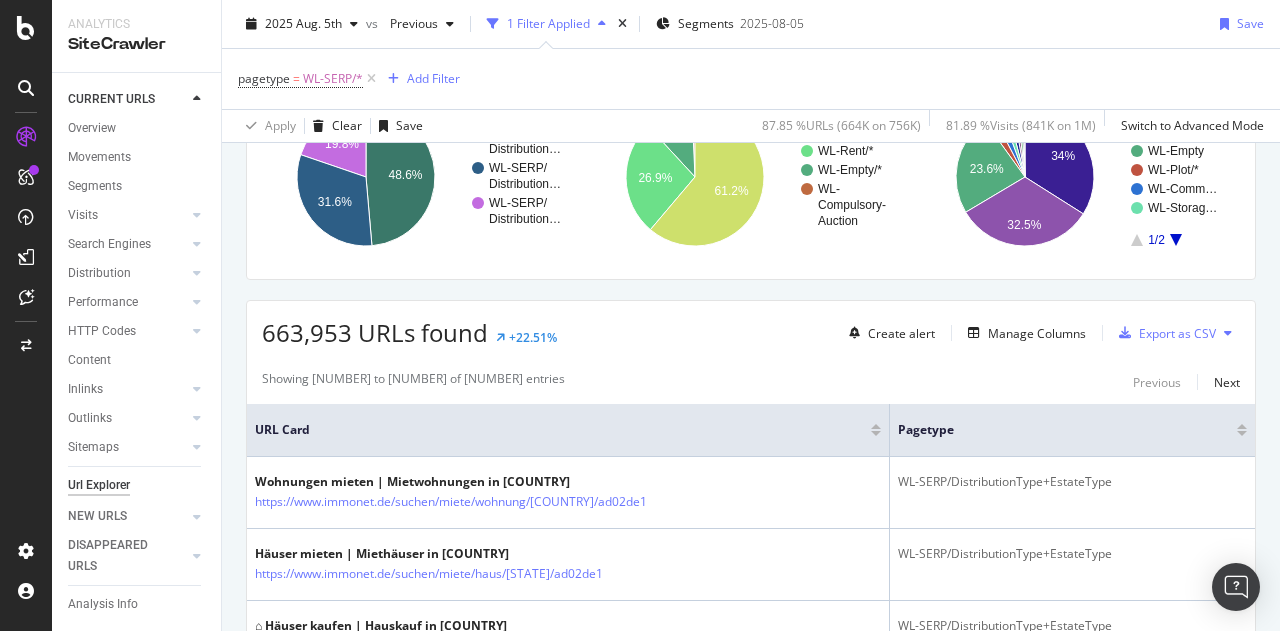 scroll, scrollTop: 0, scrollLeft: 0, axis: both 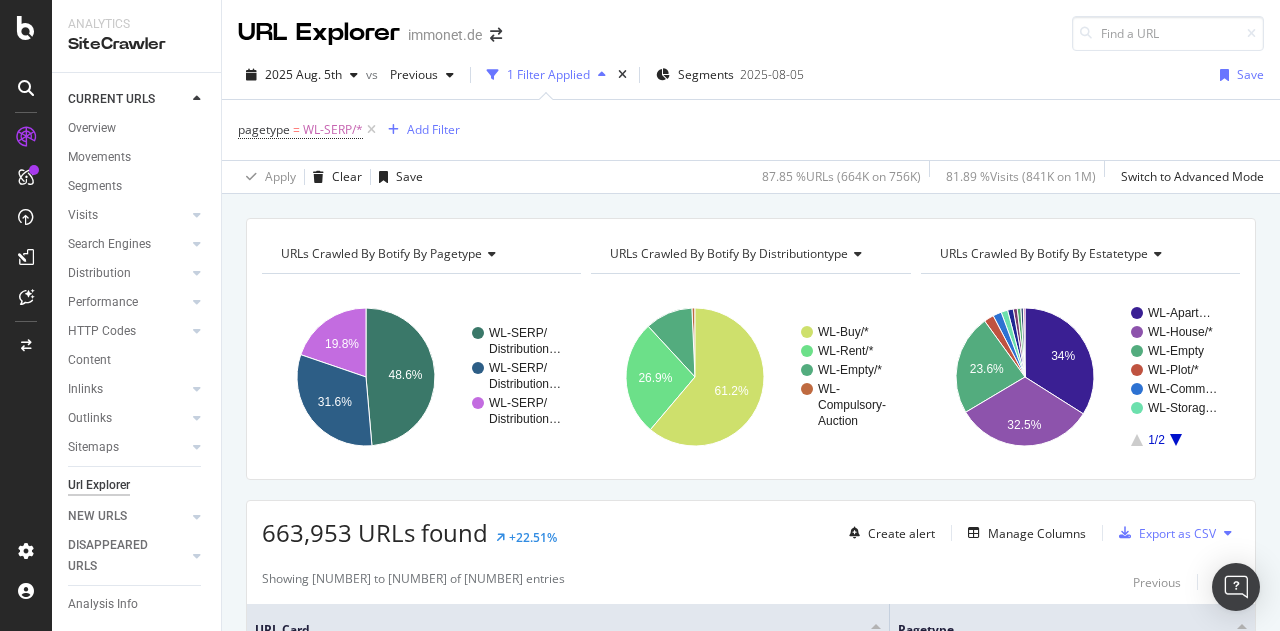 click on "URLs Crawled By Botify By estatetype" at bounding box center [1044, 253] 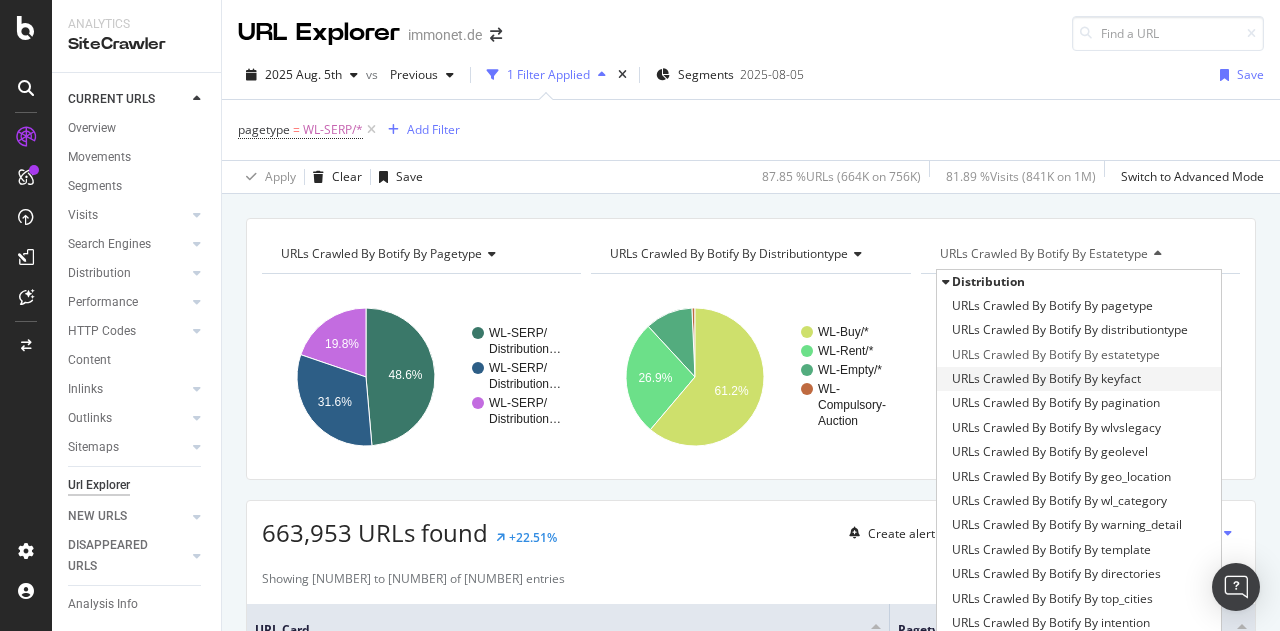 click on "URLs Crawled By Botify By keyfact" at bounding box center [1046, 379] 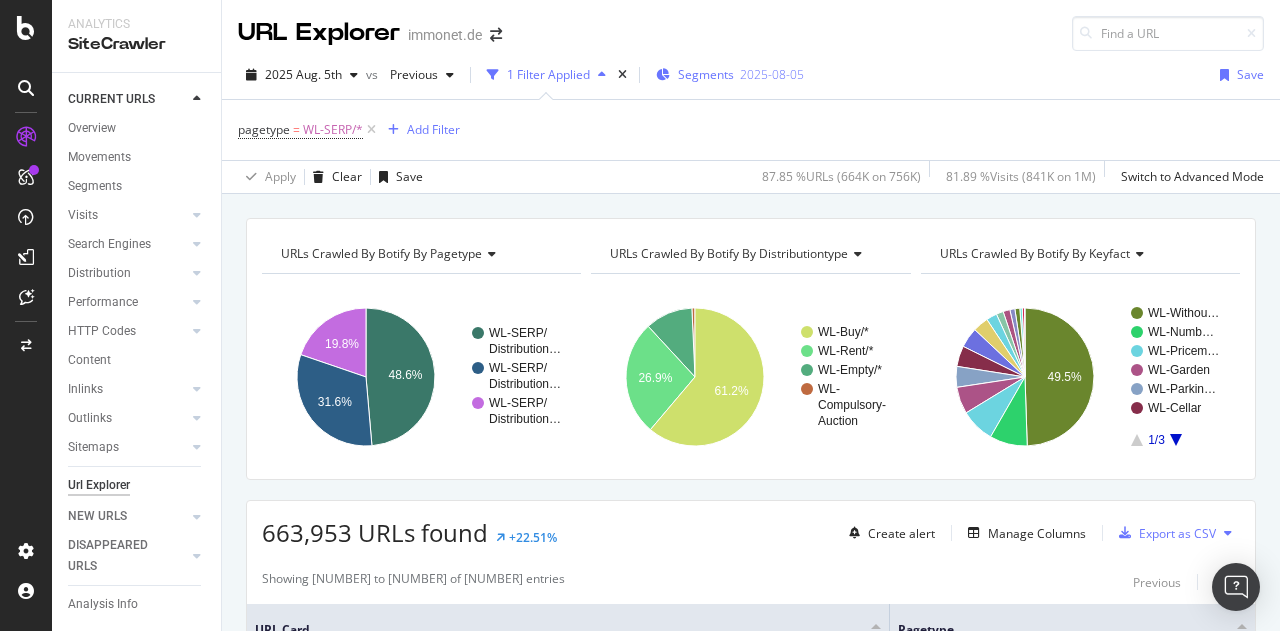click on "Segments" at bounding box center [706, 74] 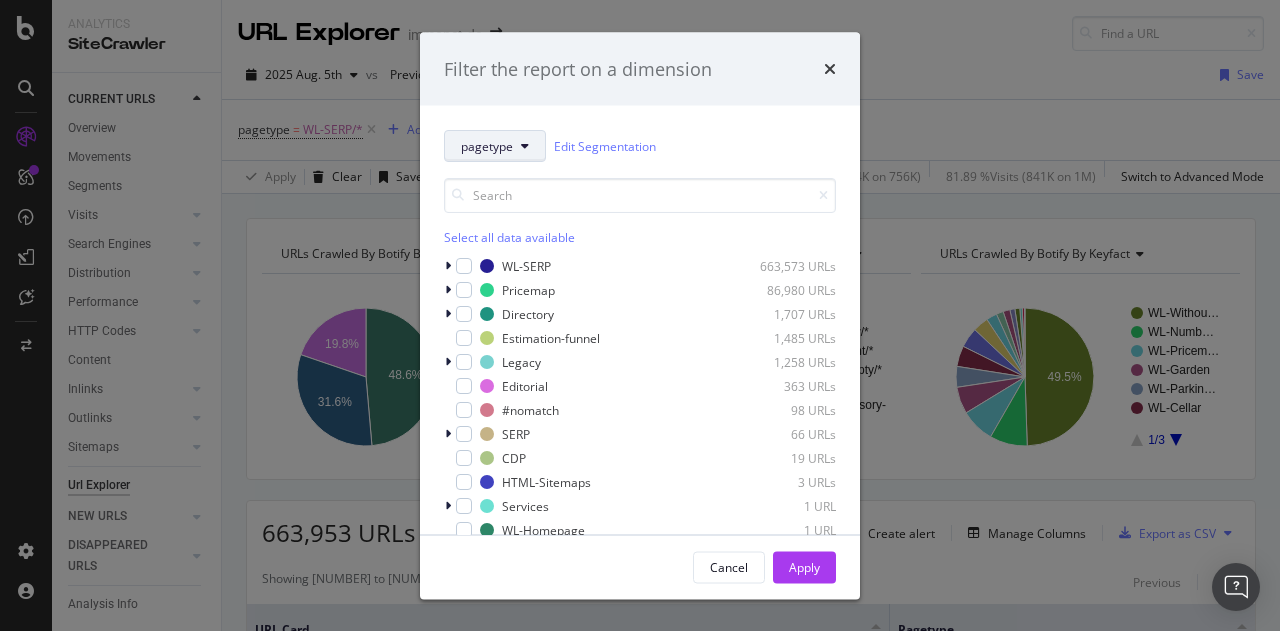 click on "pagetype" at bounding box center [487, 145] 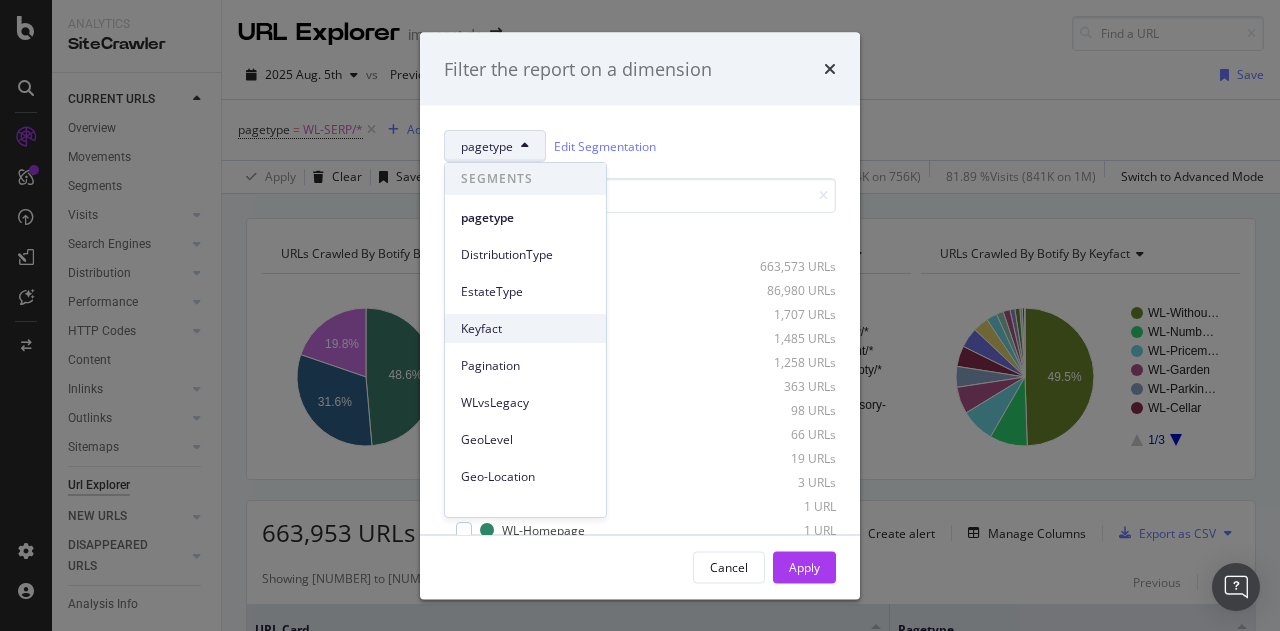 click on "Keyfact" at bounding box center (525, 329) 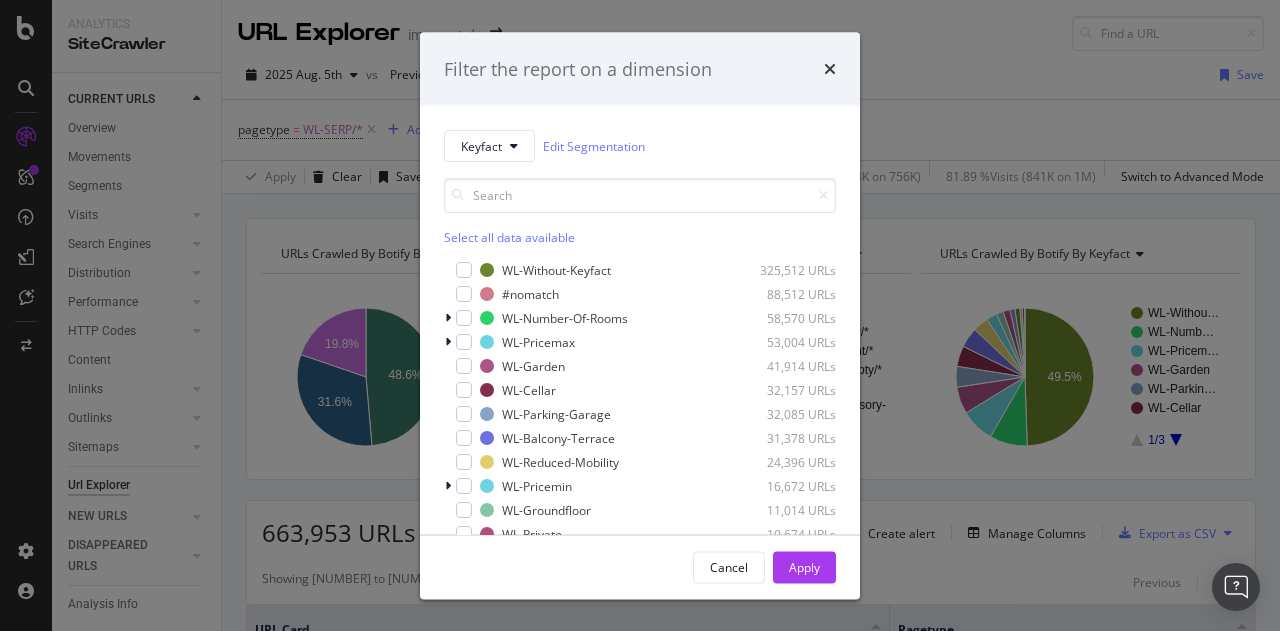 click on "Select all data available" at bounding box center (640, 237) 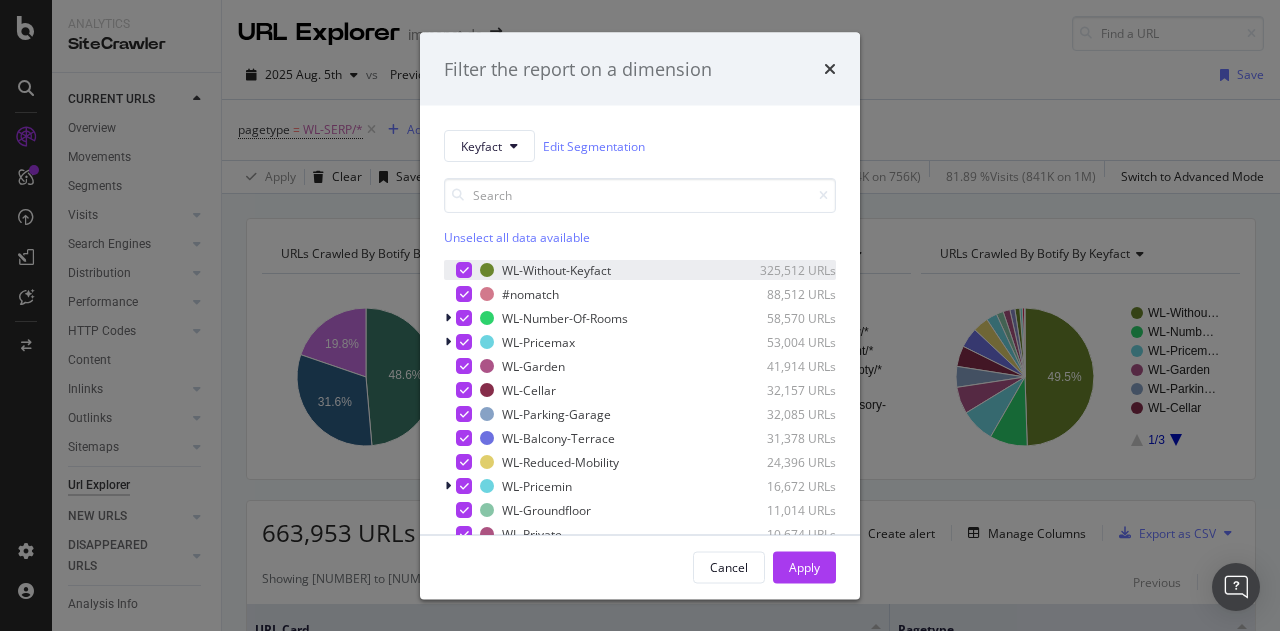 click at bounding box center (464, 270) 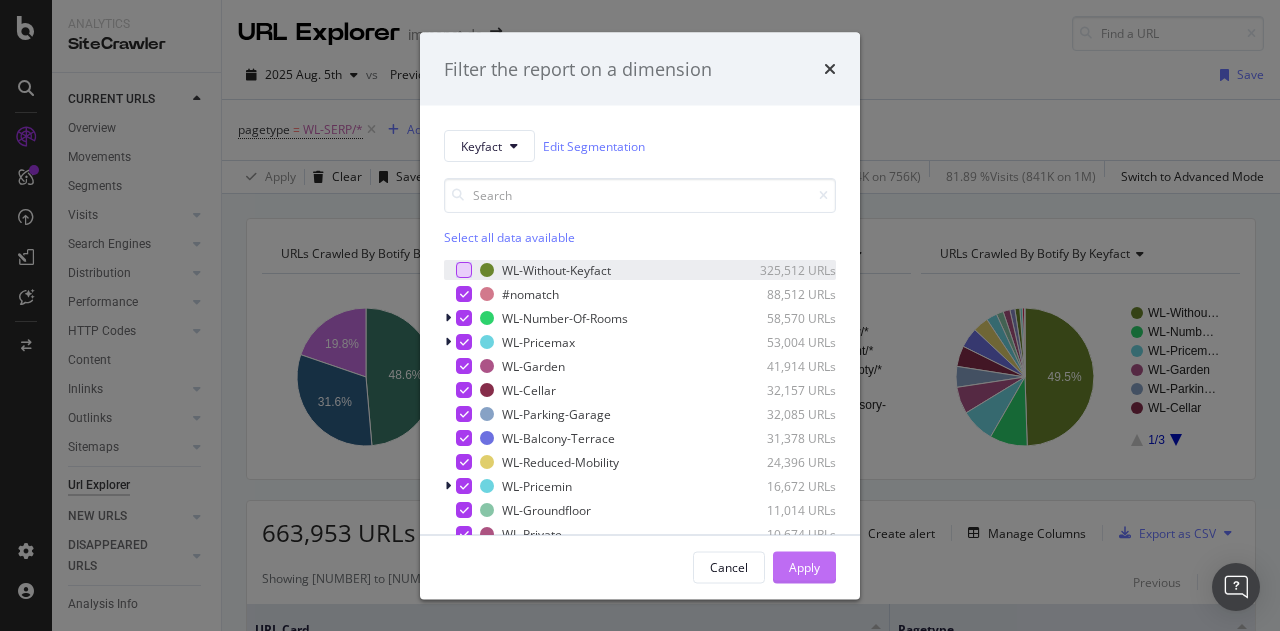 click on "Apply" at bounding box center [804, 566] 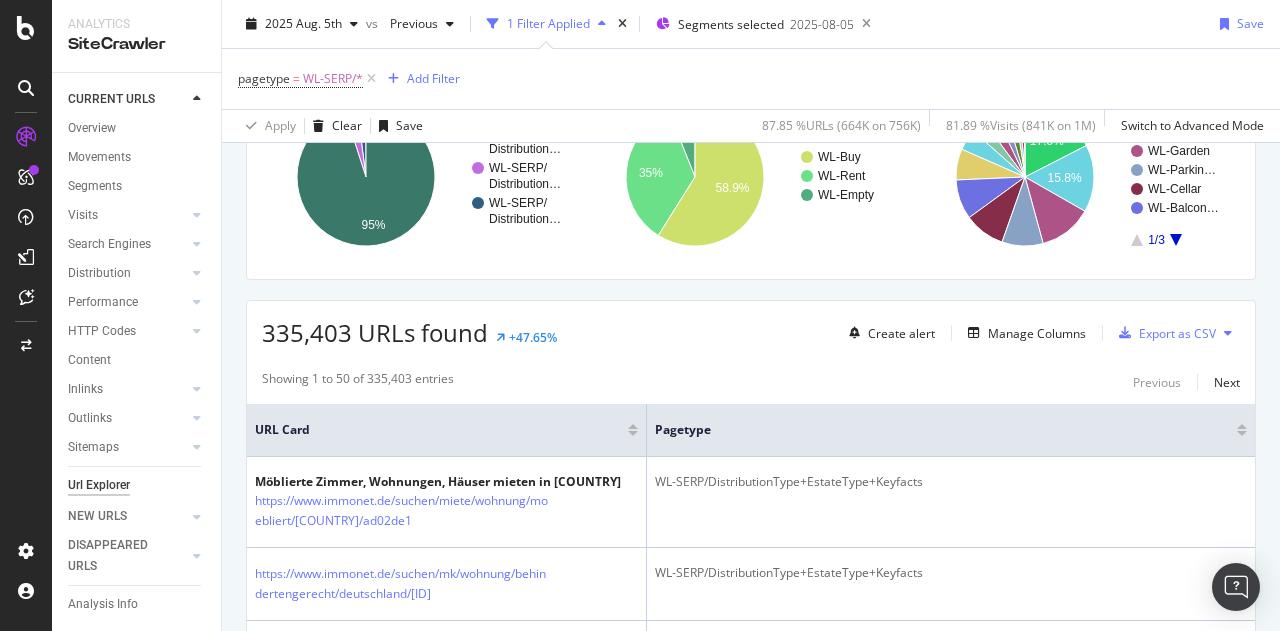 scroll, scrollTop: 0, scrollLeft: 0, axis: both 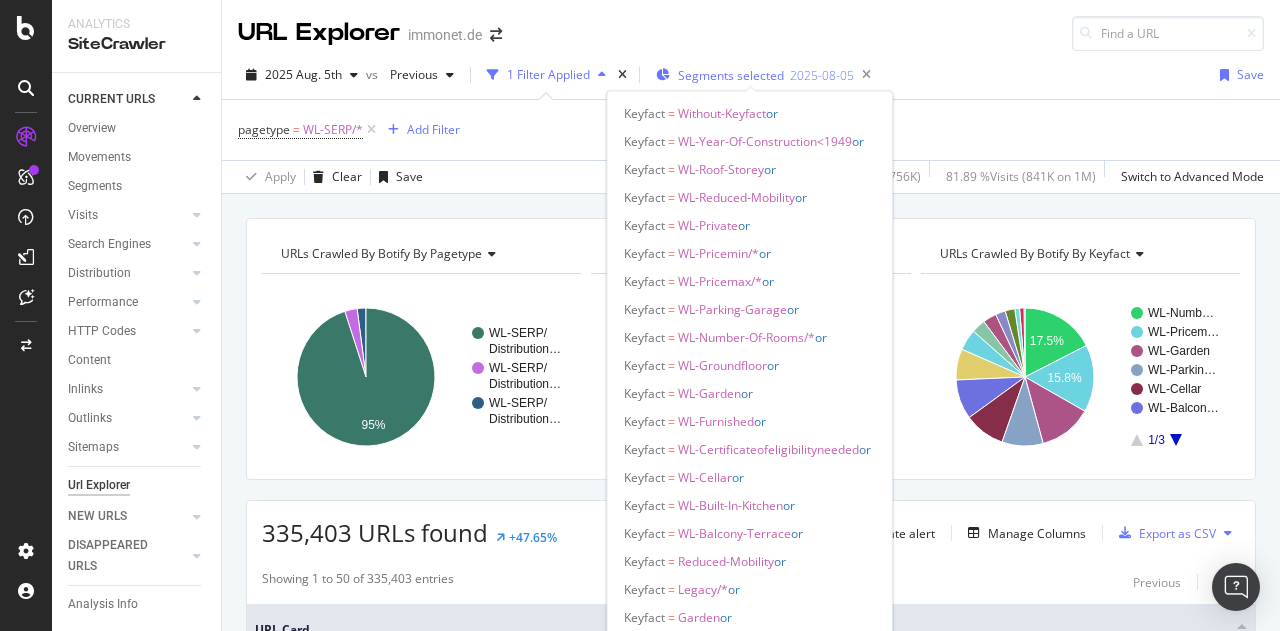 click on "Segments selected" at bounding box center [731, 75] 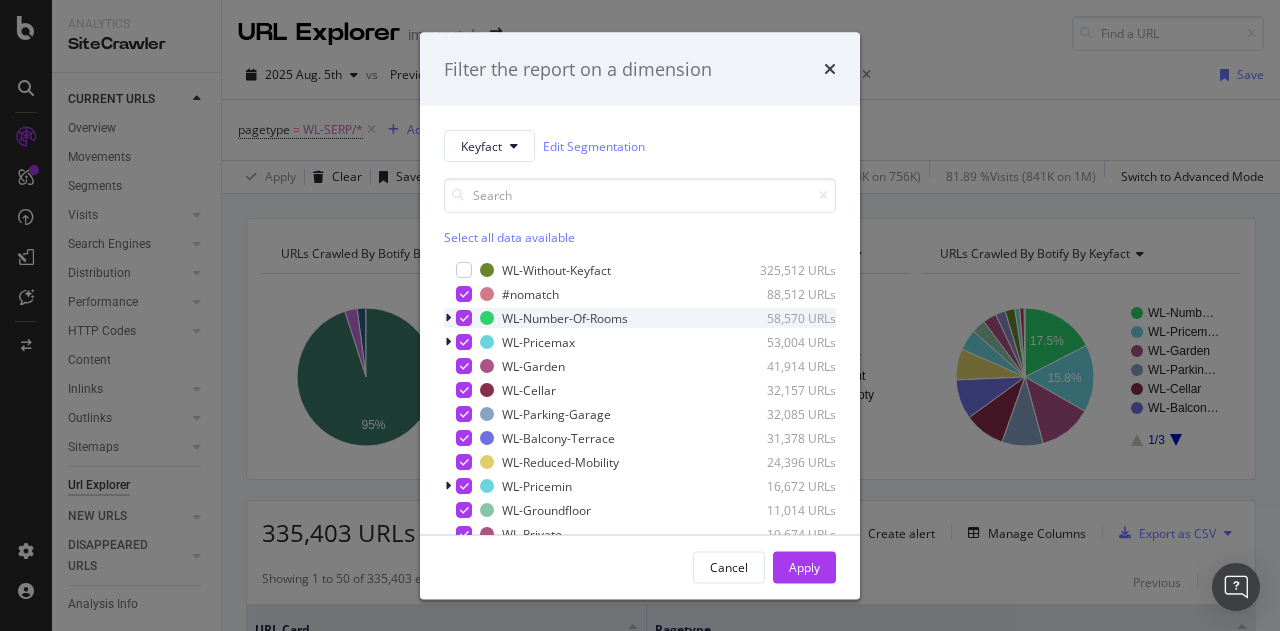 click at bounding box center (464, 318) 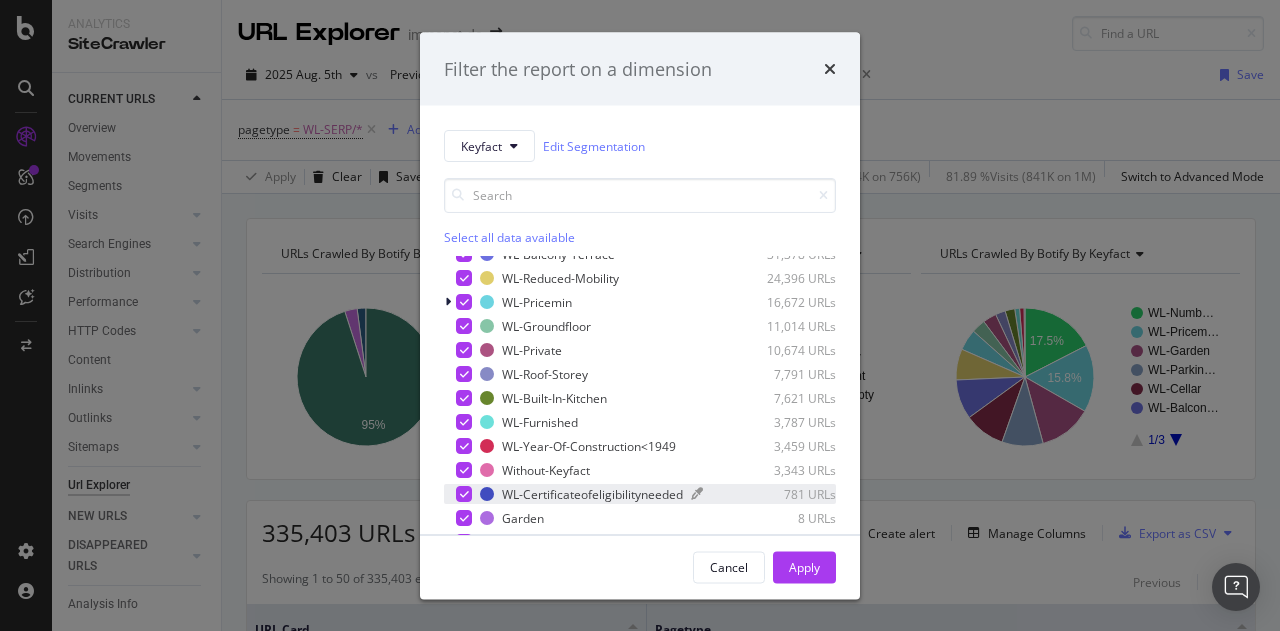 scroll, scrollTop: 0, scrollLeft: 0, axis: both 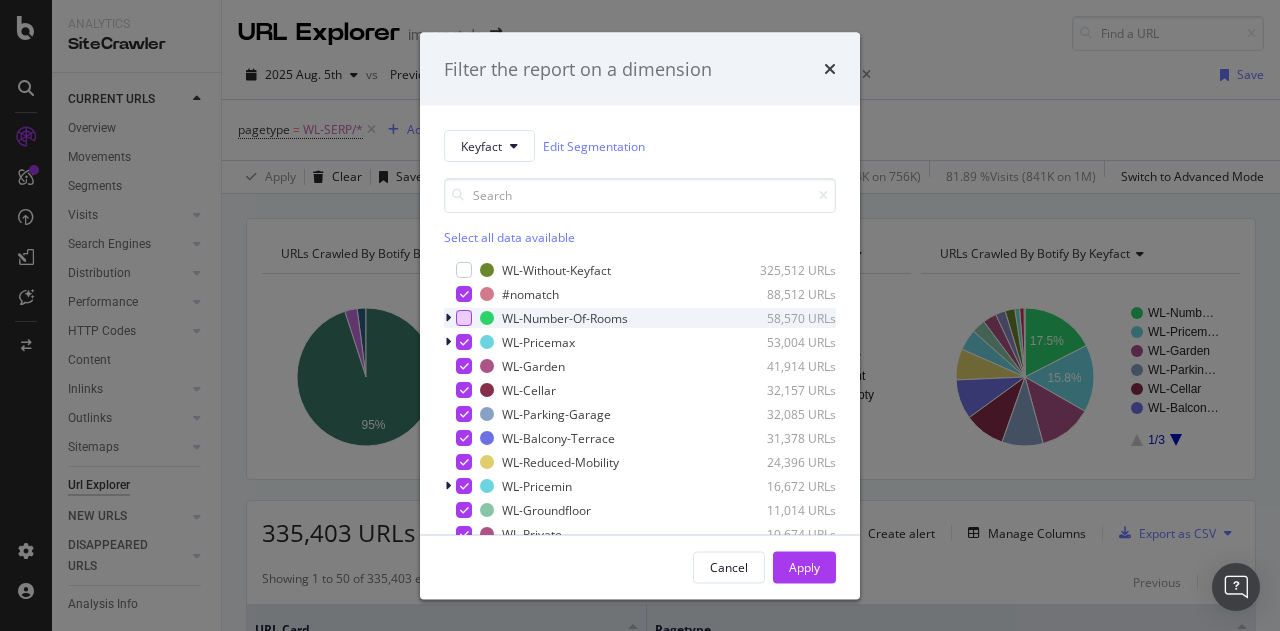 drag, startPoint x: 808, startPoint y: 563, endPoint x: 826, endPoint y: 561, distance: 18.110771 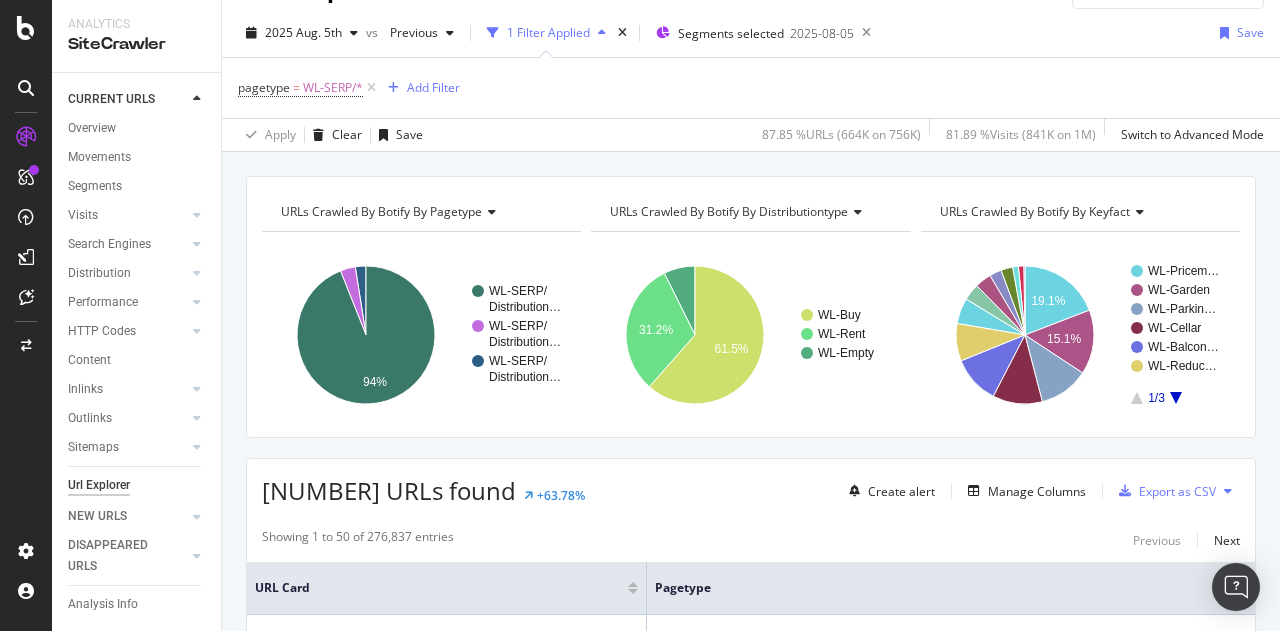 scroll, scrollTop: 0, scrollLeft: 0, axis: both 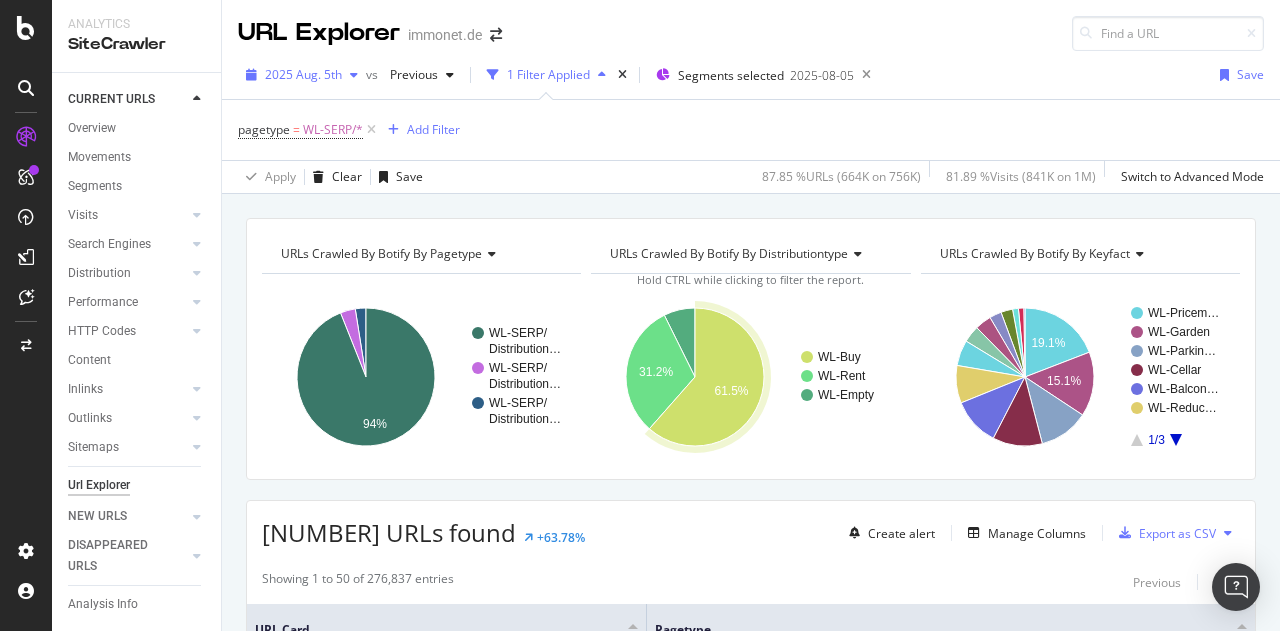 click at bounding box center (354, 75) 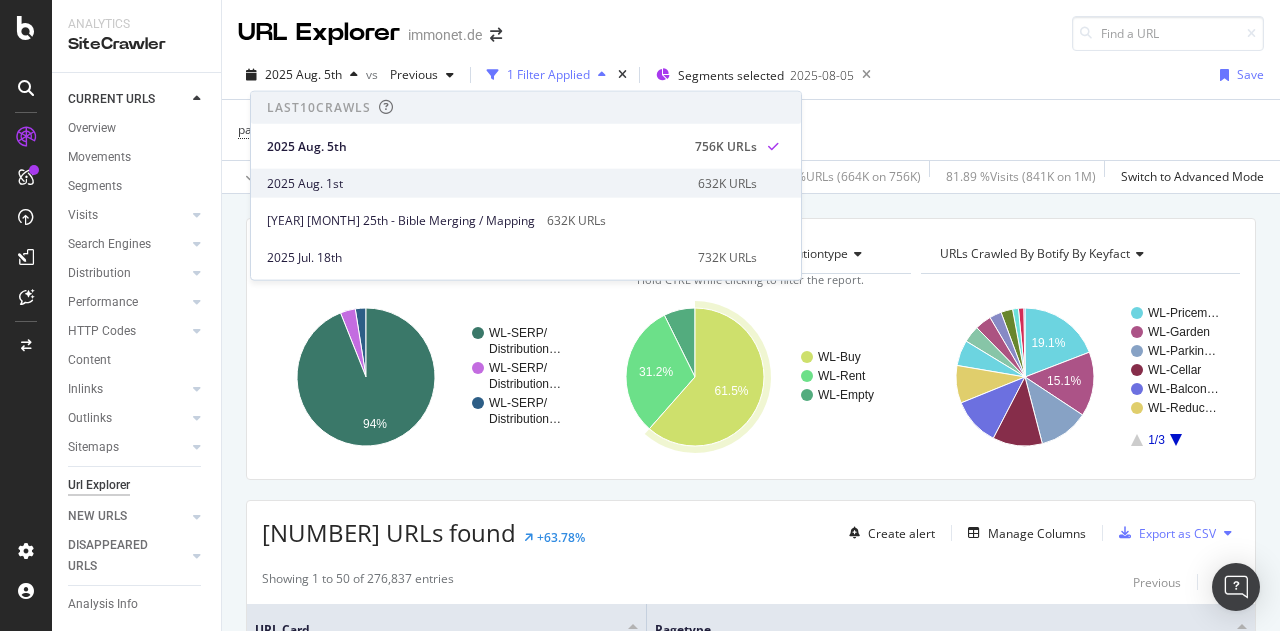 click on "[DATE] [MONTH] 1st [NUMBER] URLs" at bounding box center [526, 183] 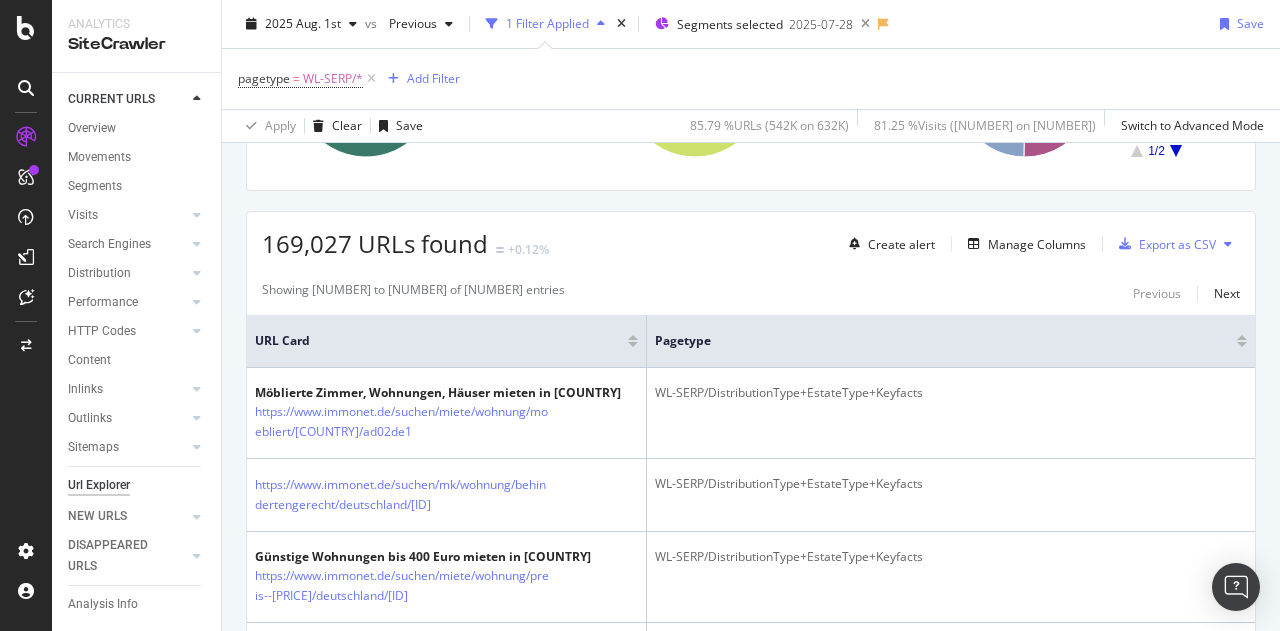 scroll, scrollTop: 100, scrollLeft: 0, axis: vertical 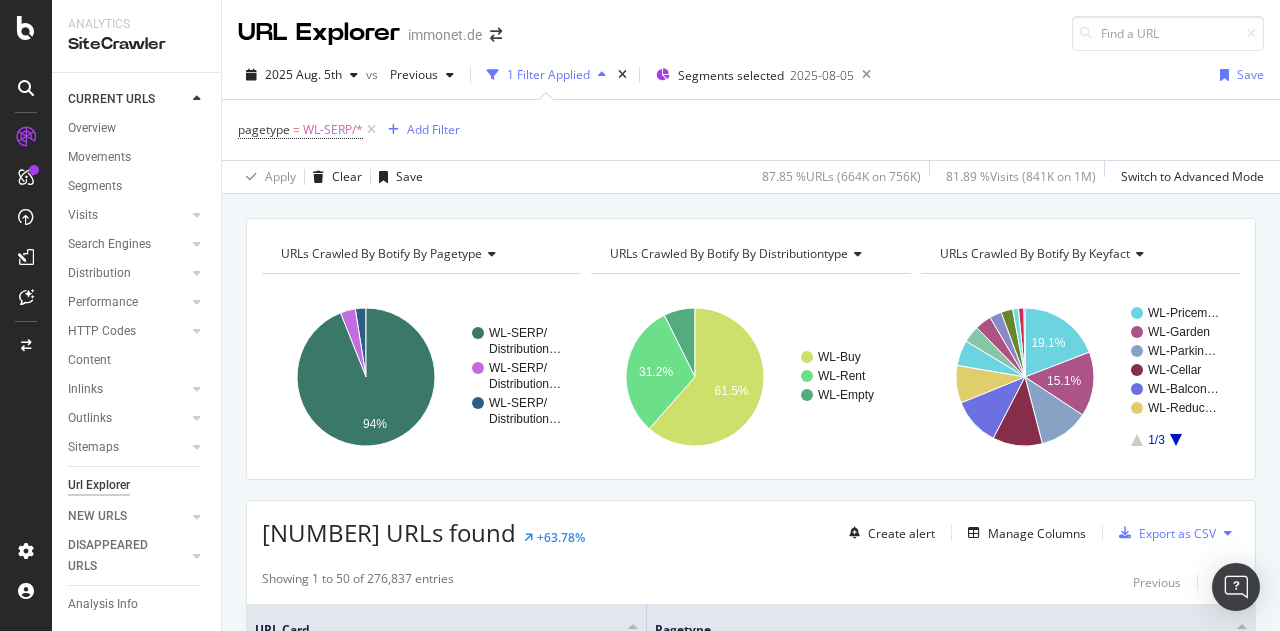 click 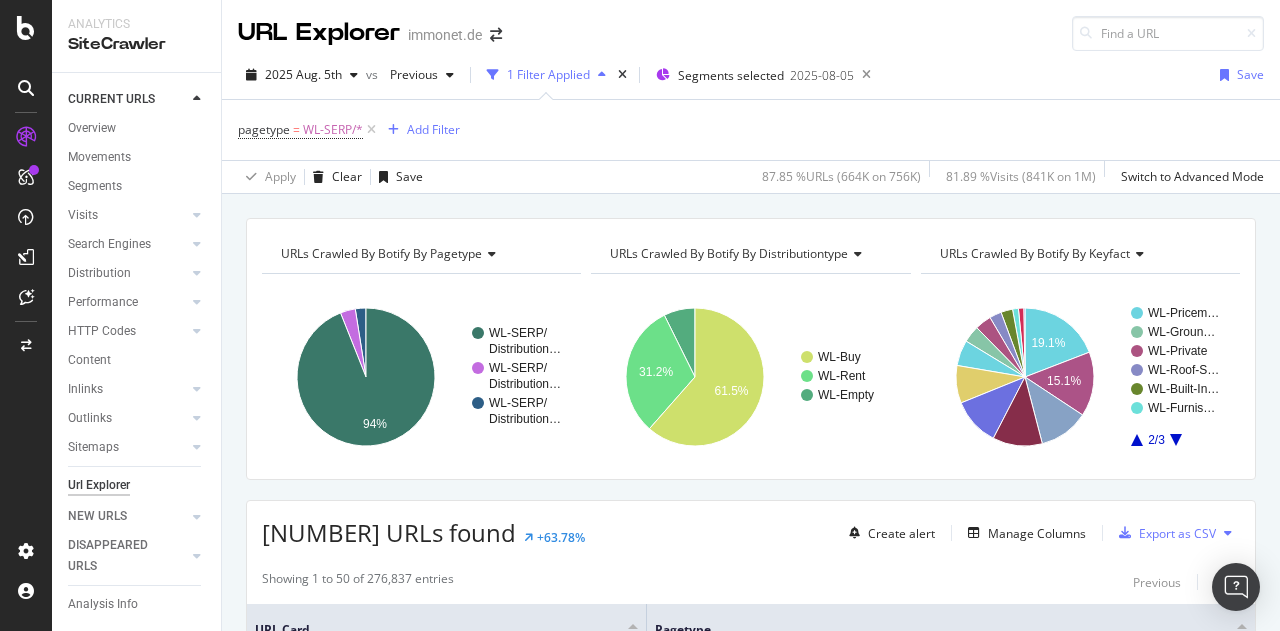 click 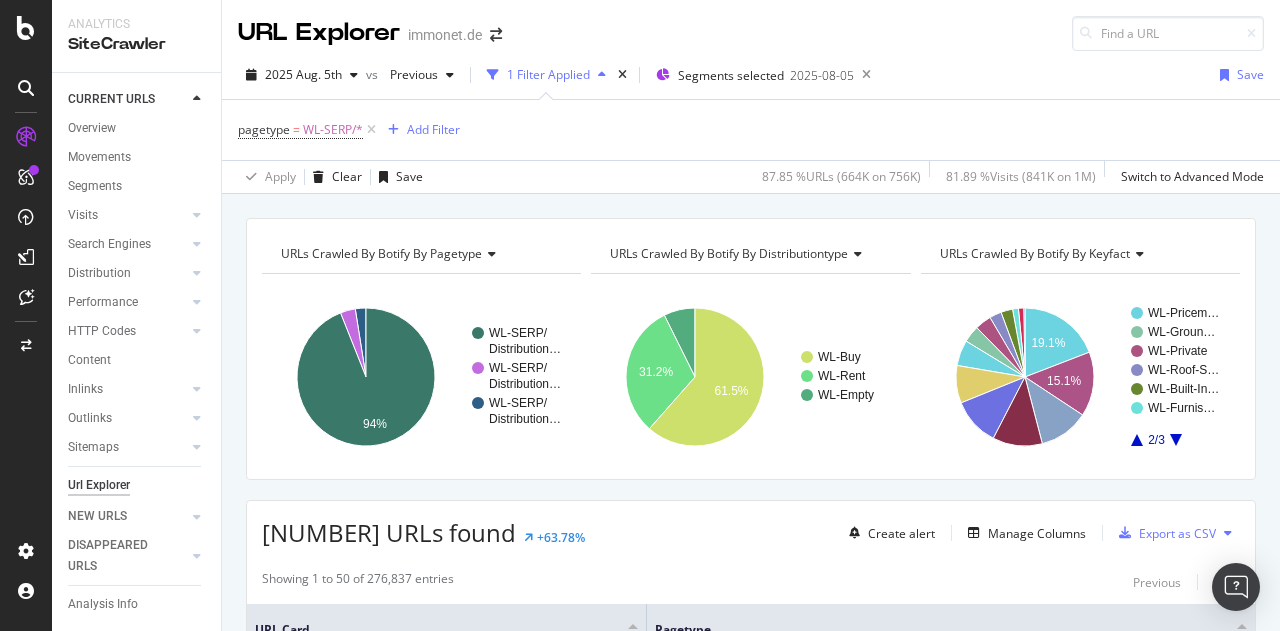 click 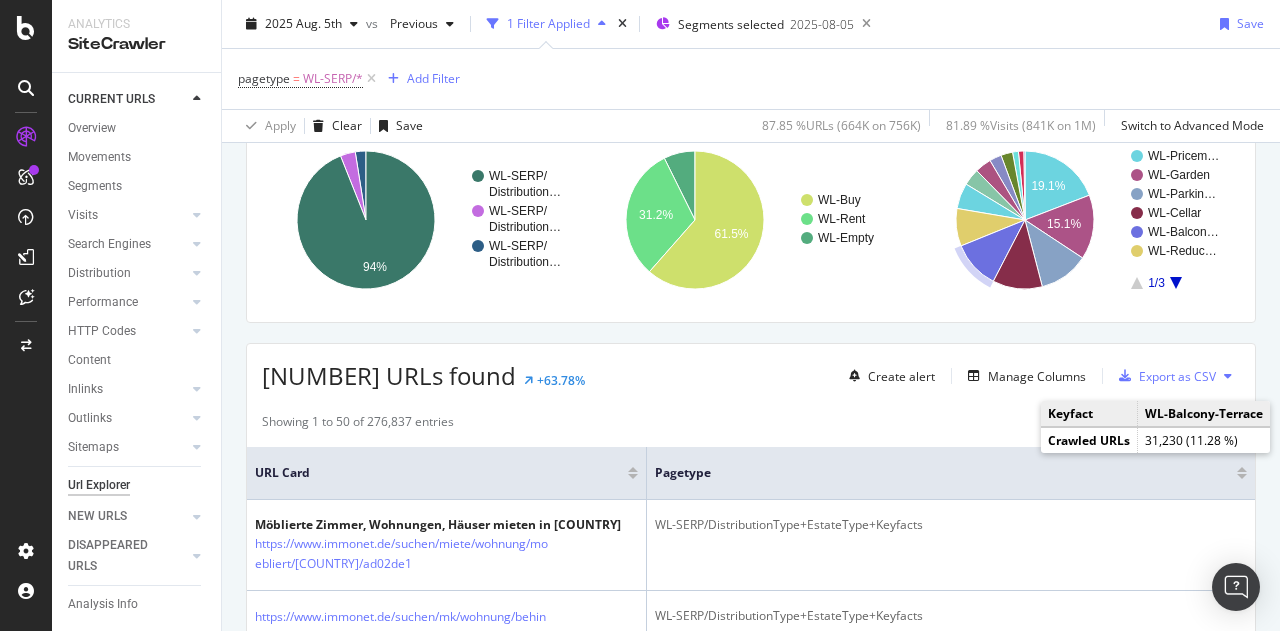 scroll, scrollTop: 200, scrollLeft: 0, axis: vertical 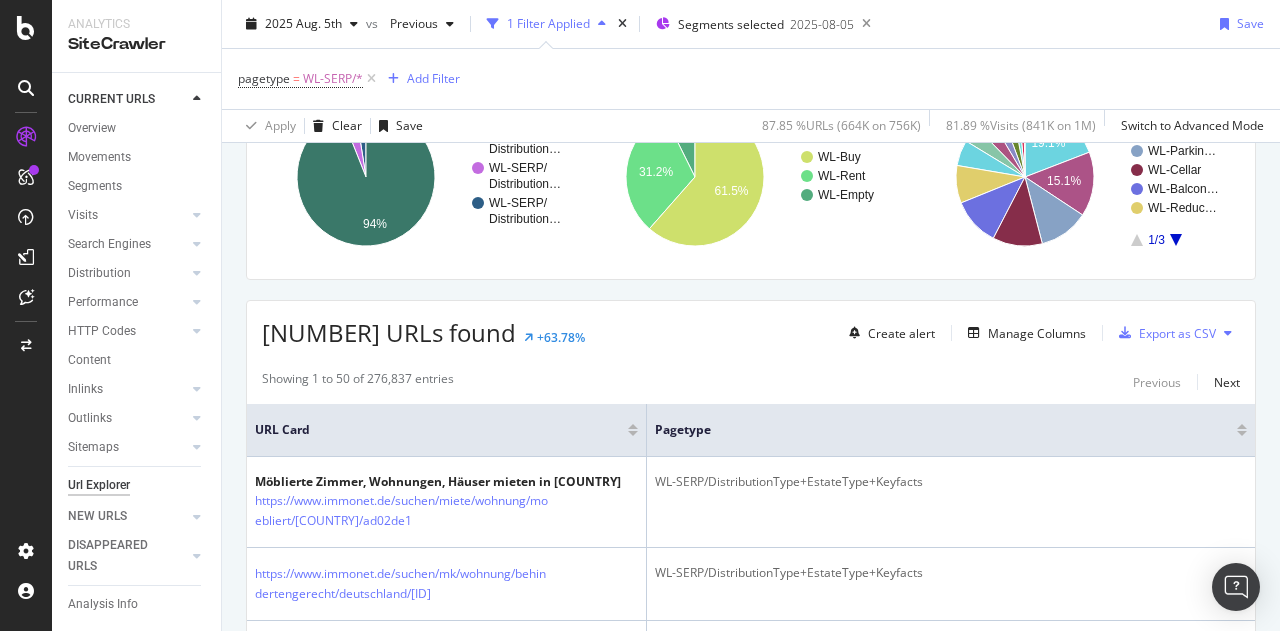 click 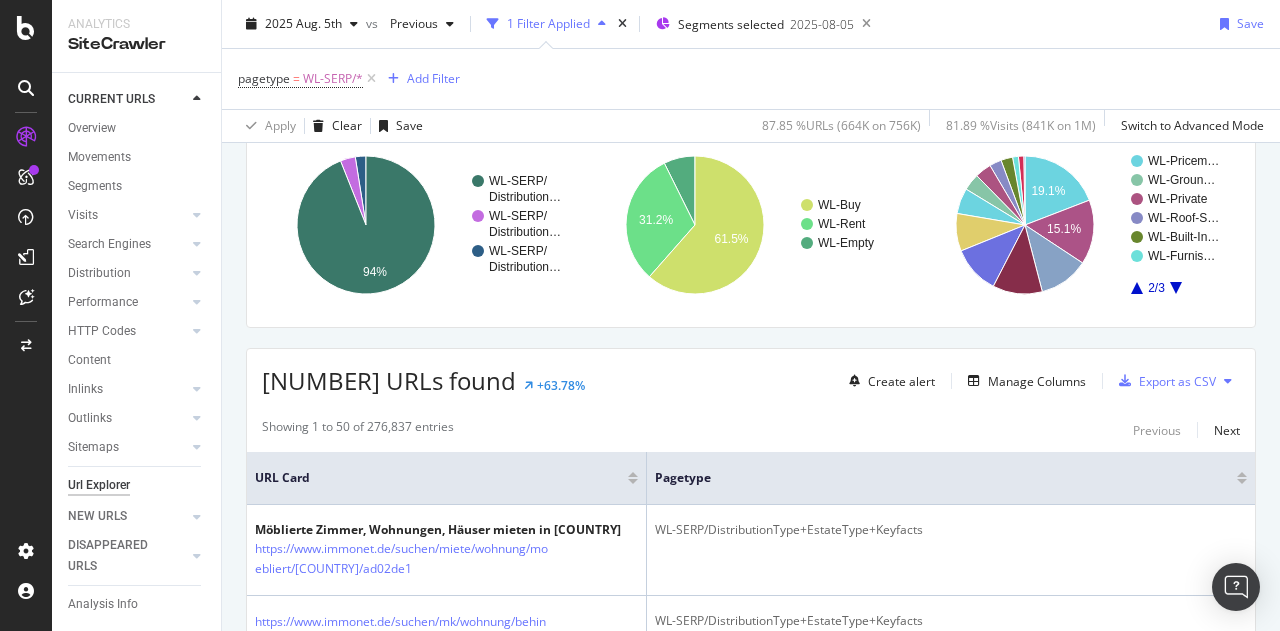 scroll, scrollTop: 0, scrollLeft: 0, axis: both 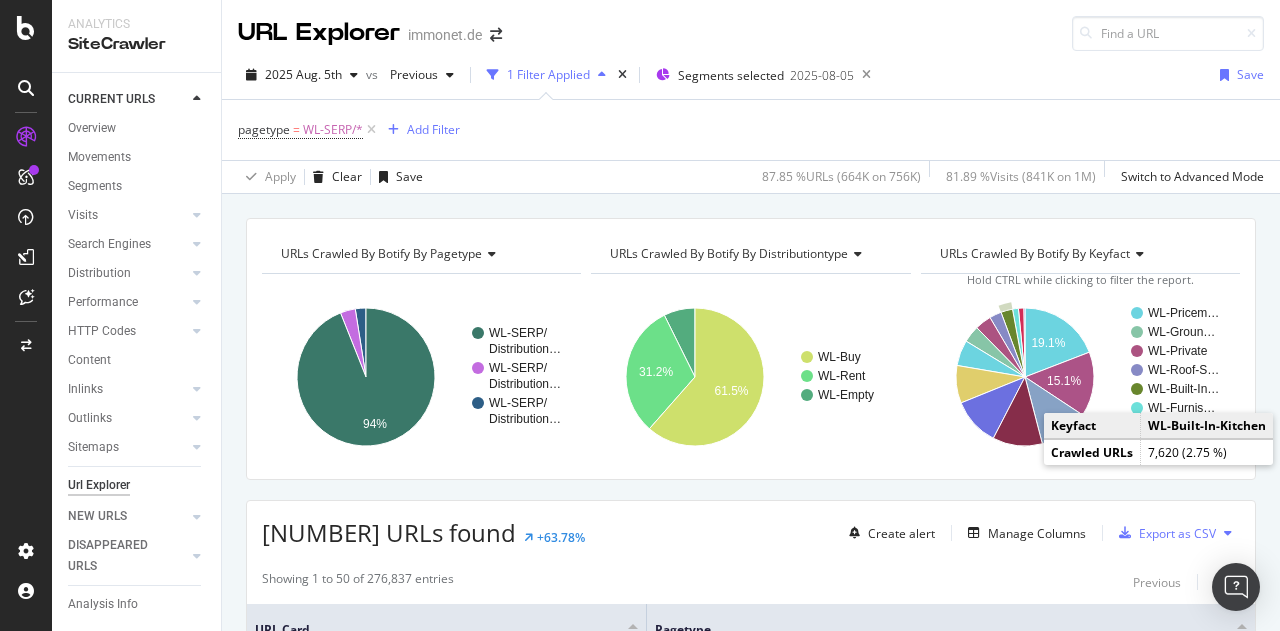 click 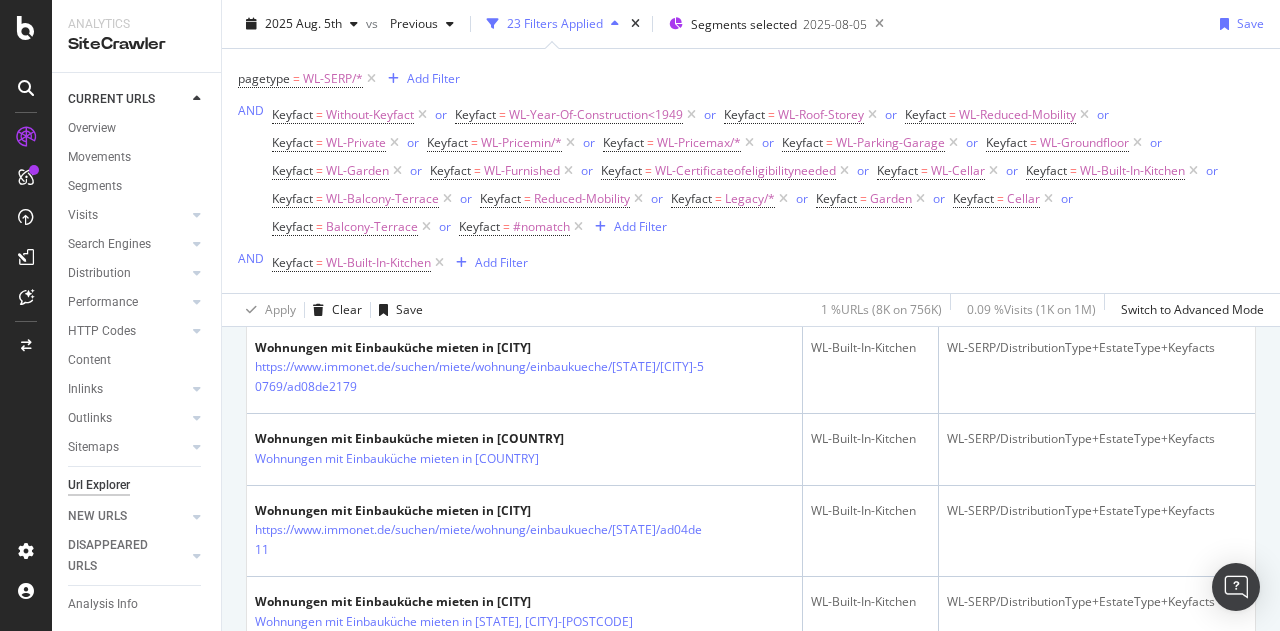 scroll, scrollTop: 500, scrollLeft: 0, axis: vertical 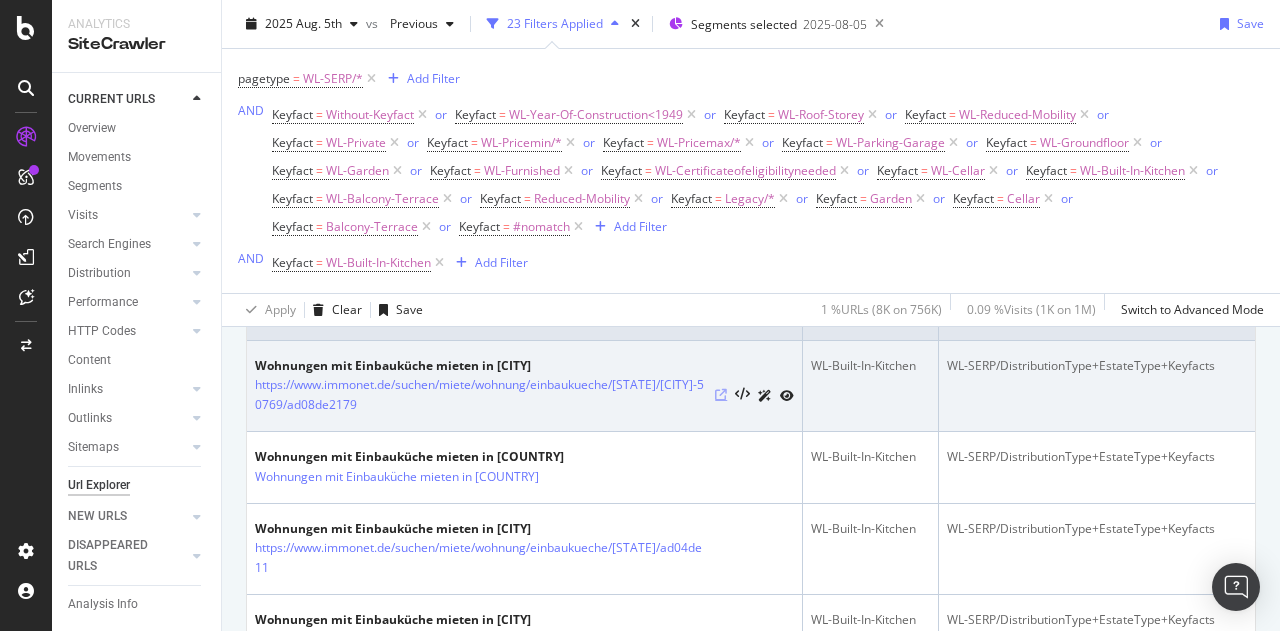 click at bounding box center (721, 395) 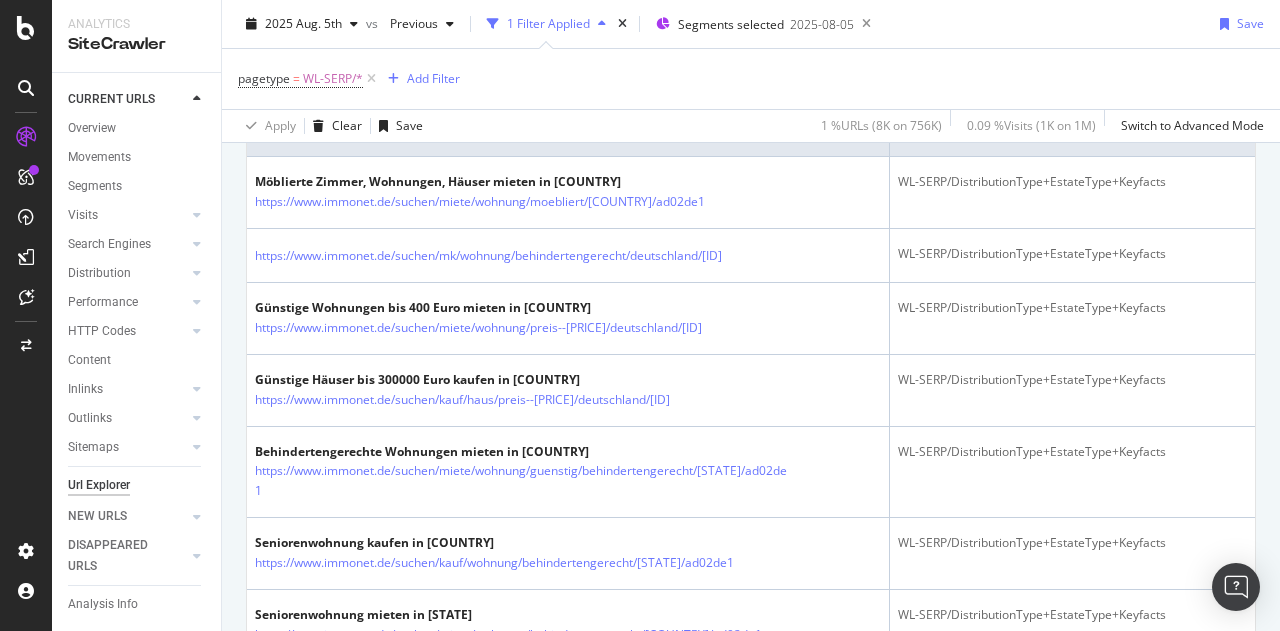 scroll, scrollTop: 312, scrollLeft: 0, axis: vertical 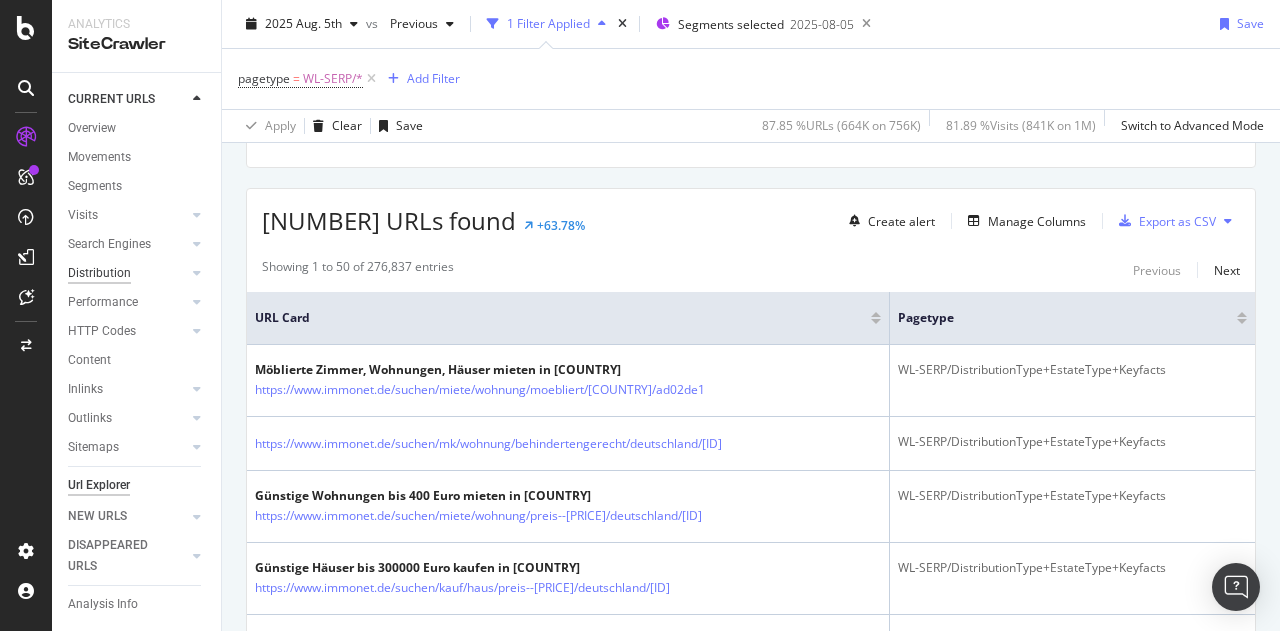 click on "Distribution" at bounding box center [99, 273] 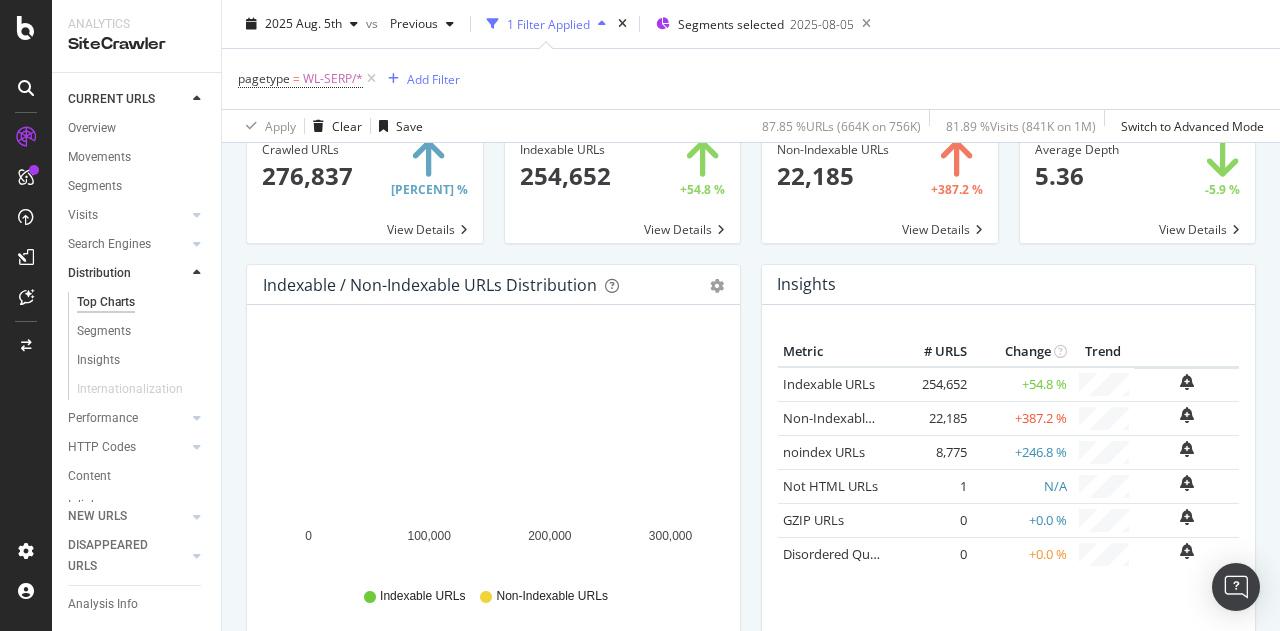 scroll, scrollTop: 0, scrollLeft: 0, axis: both 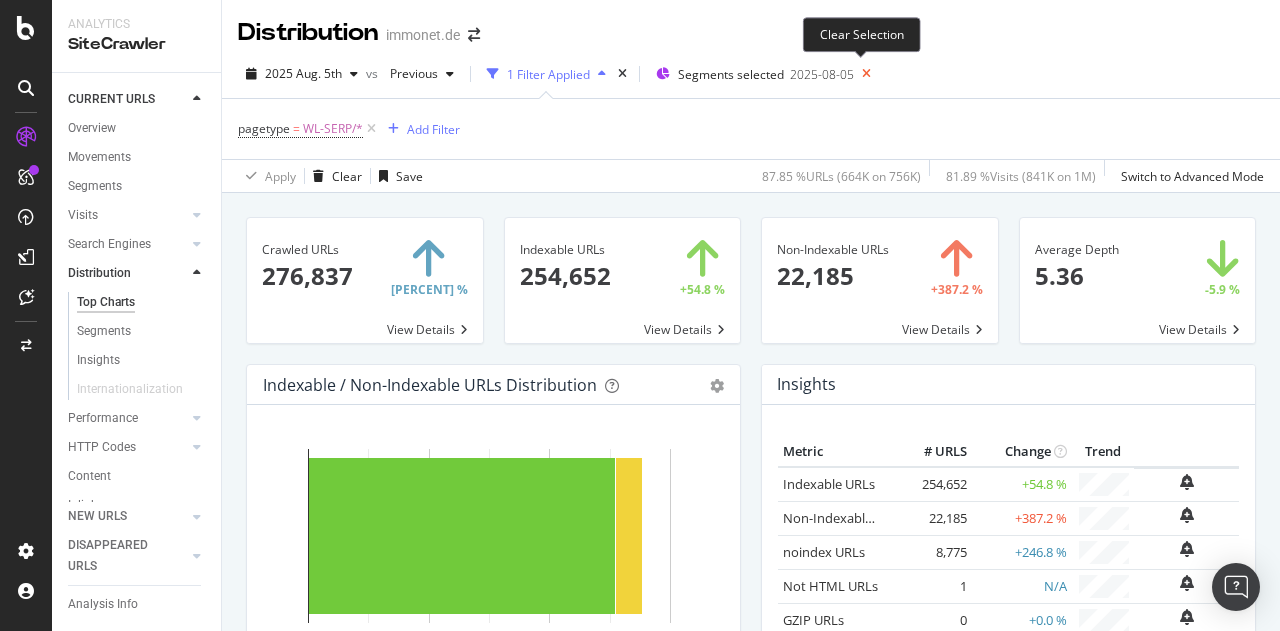 click at bounding box center (866, 74) 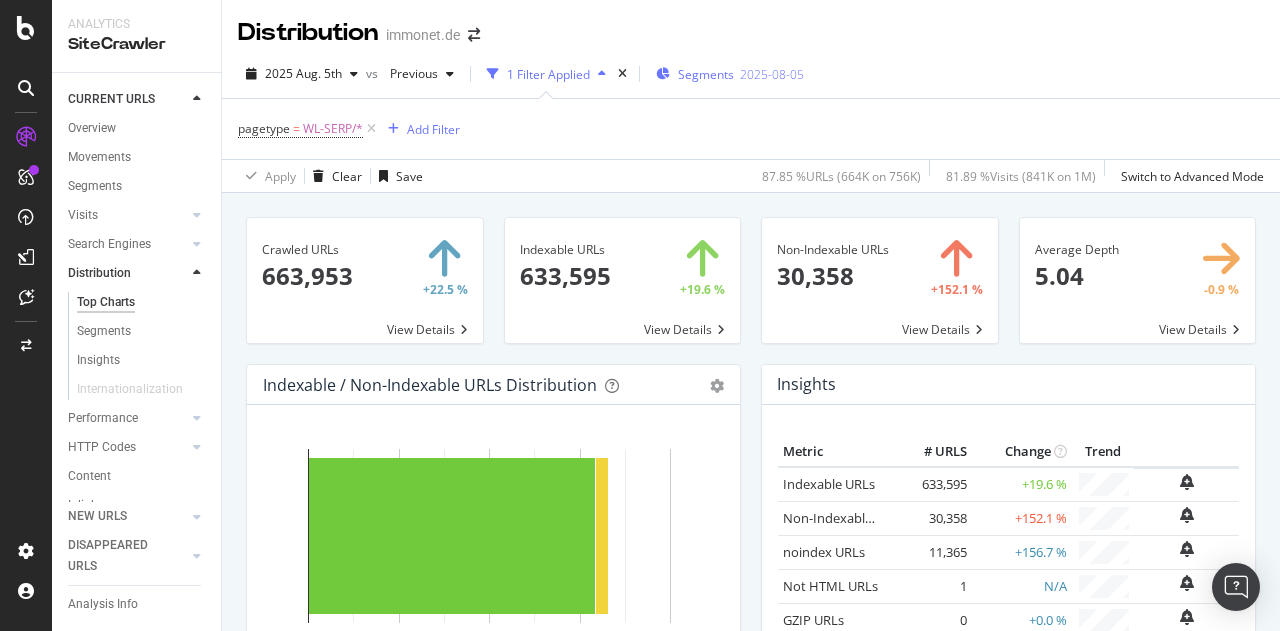 click on "Segments" at bounding box center [706, 74] 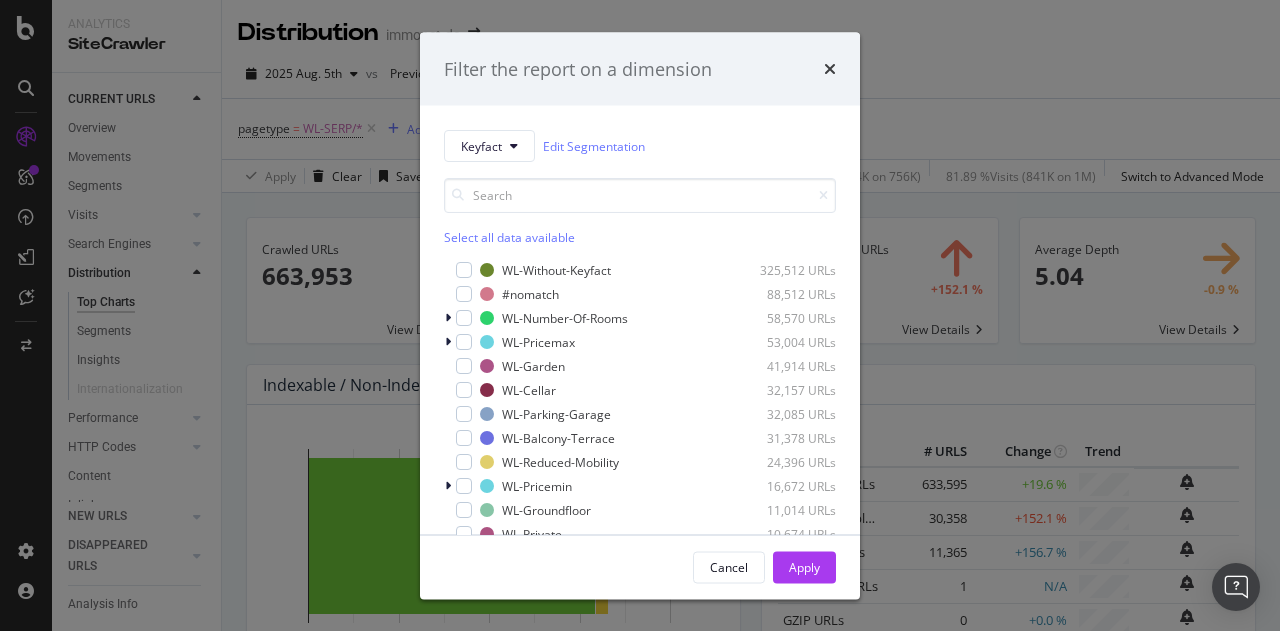 click on "Select all data available" at bounding box center [640, 237] 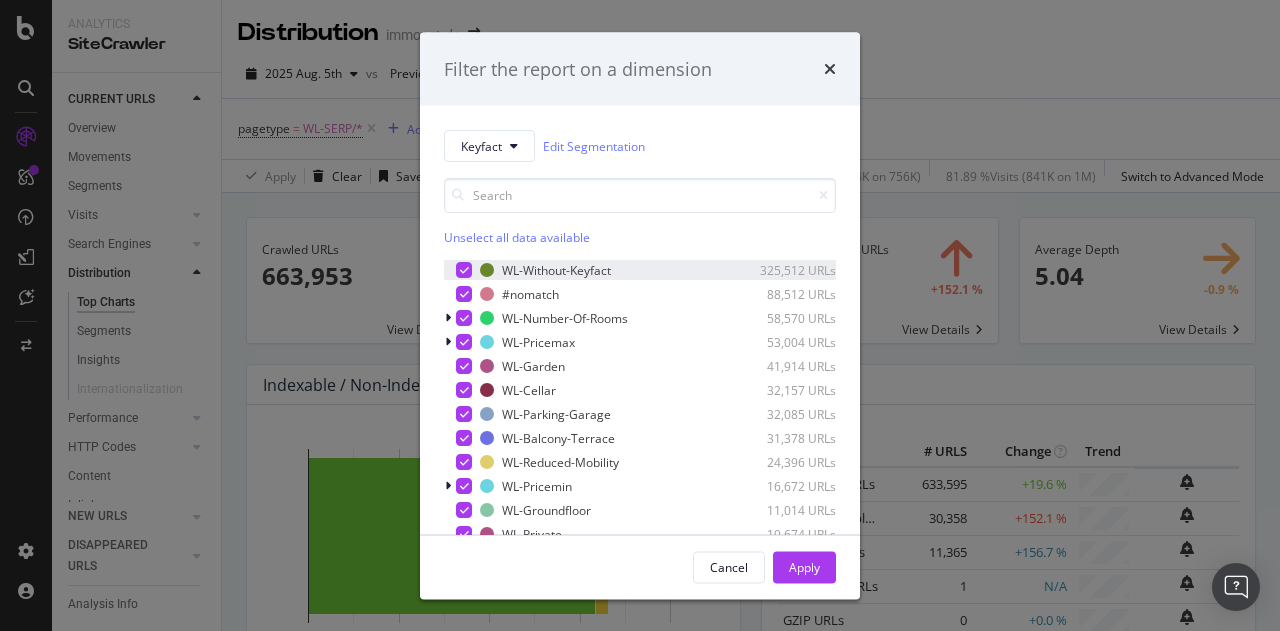 click at bounding box center [464, 270] 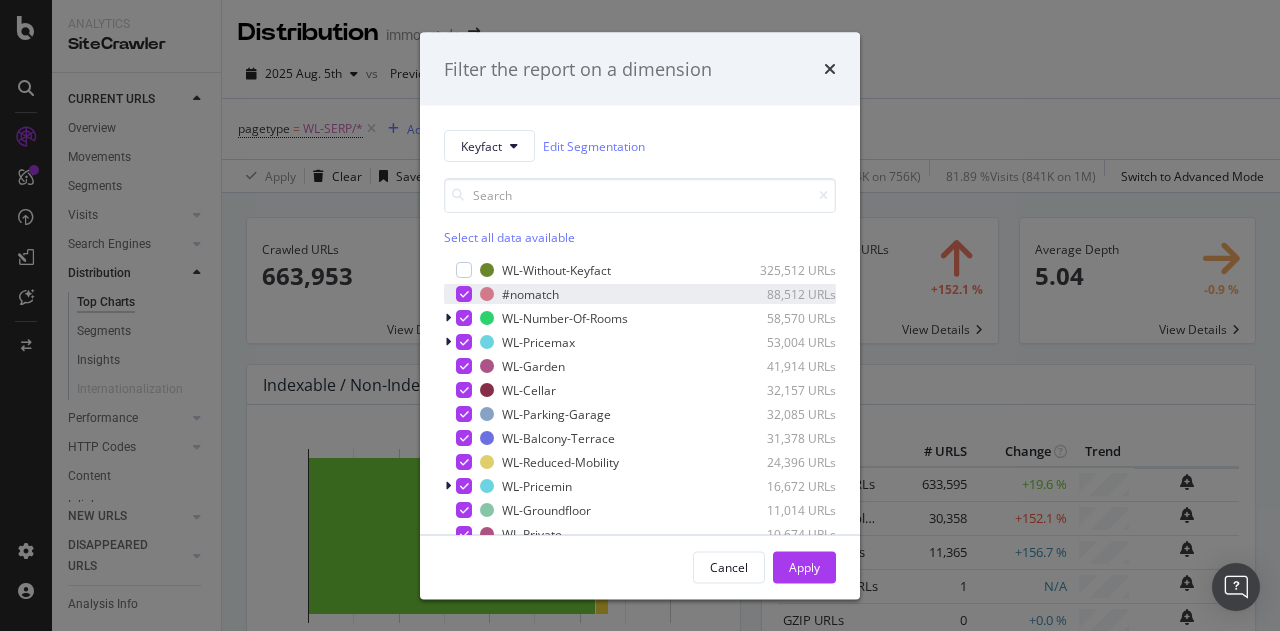click at bounding box center [464, 294] 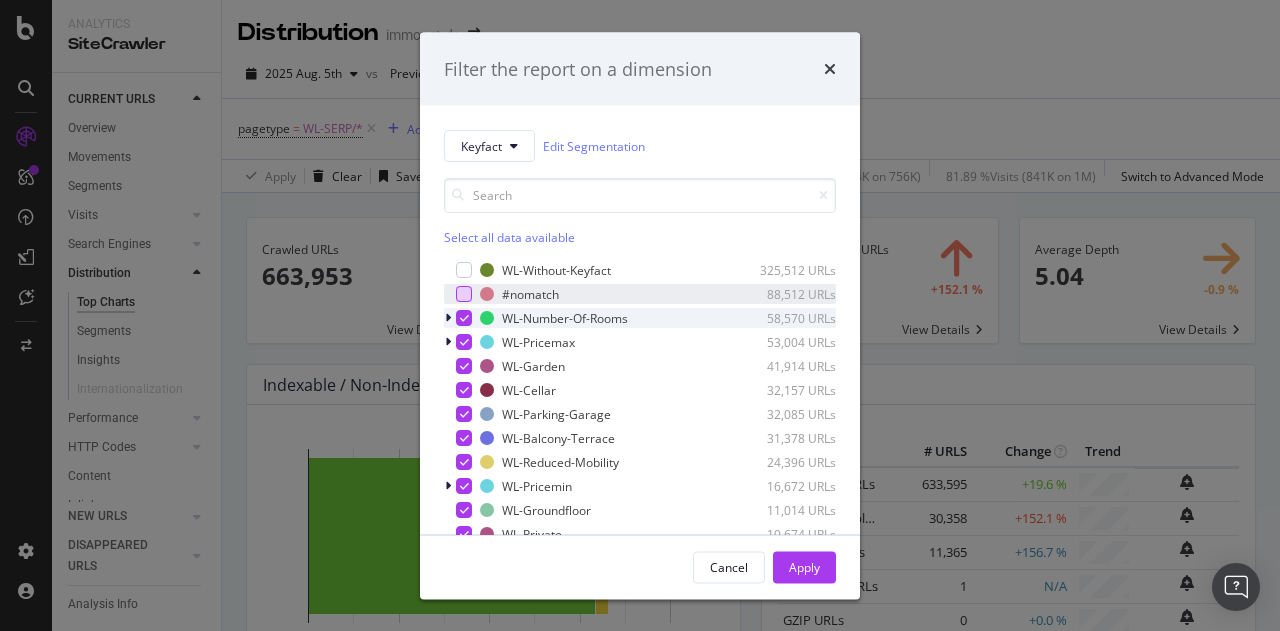 click at bounding box center (464, 318) 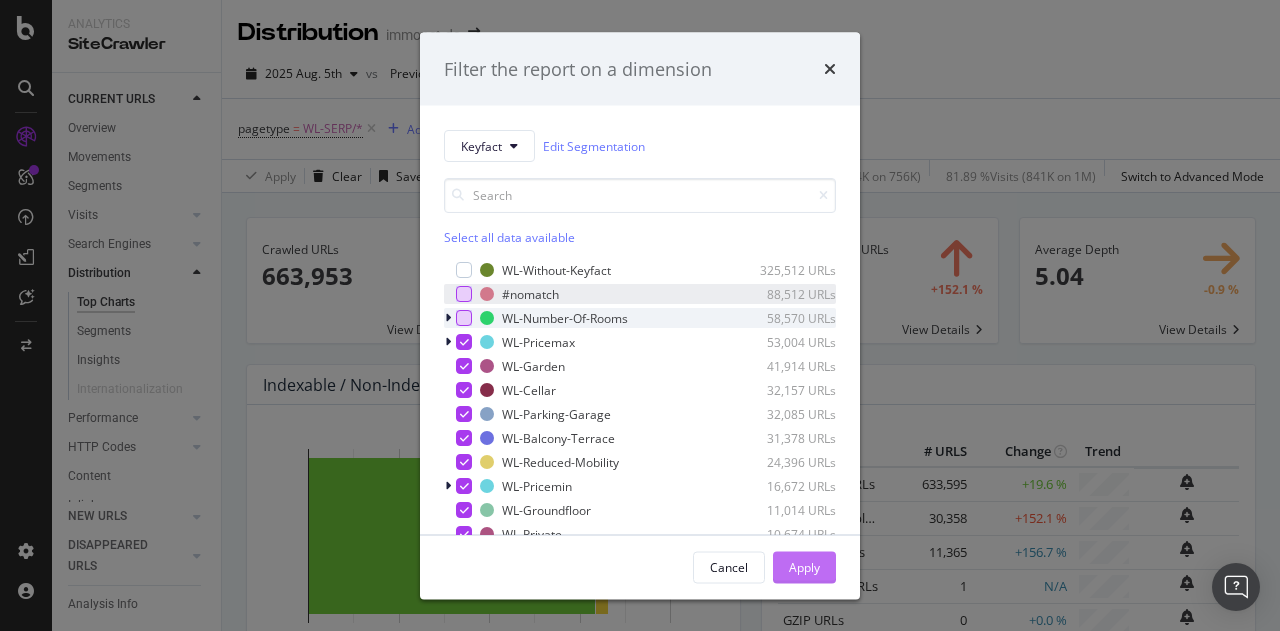 click on "Apply" at bounding box center [804, 566] 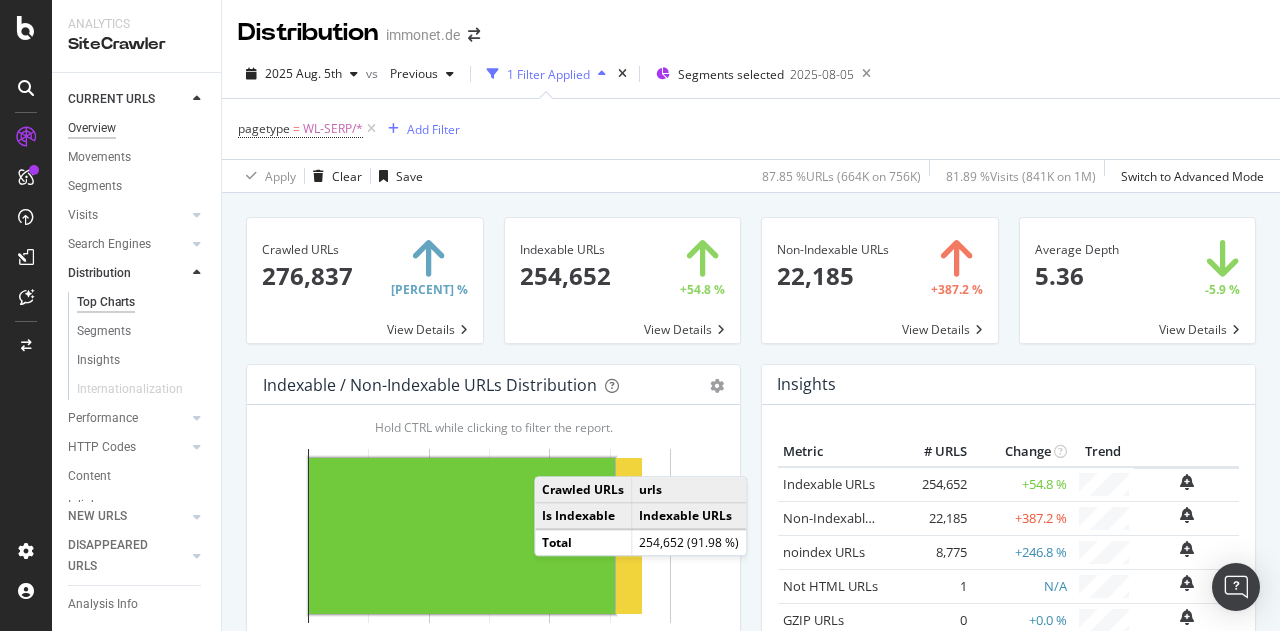 click on "Overview" at bounding box center (92, 128) 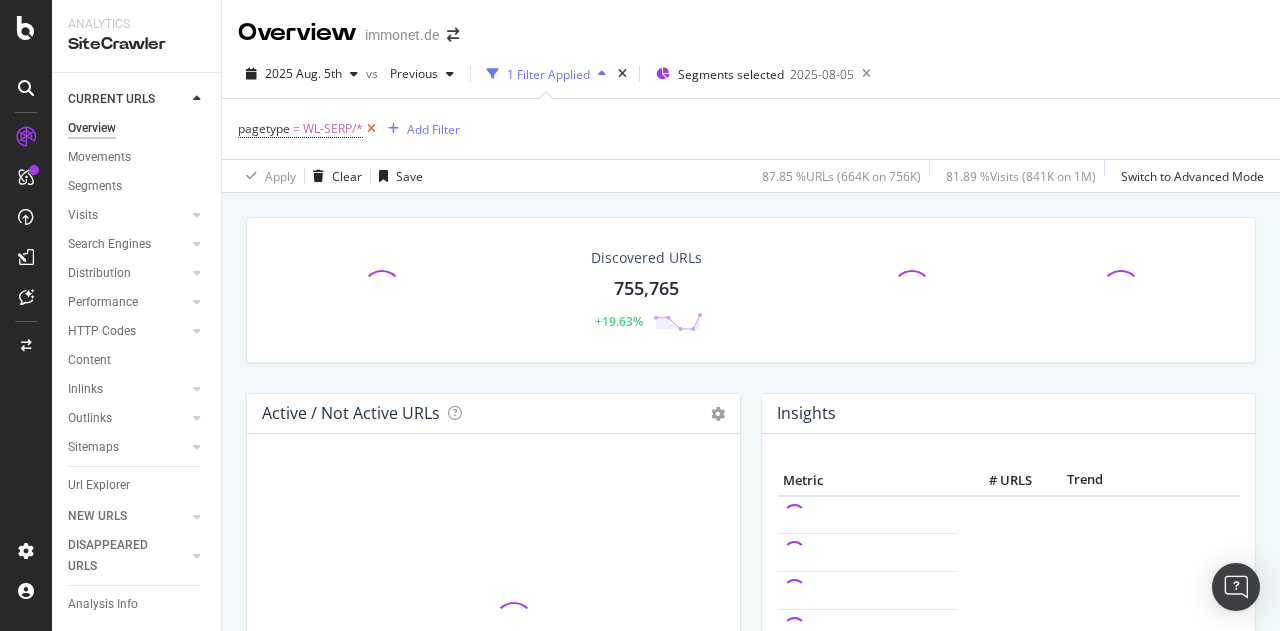 click at bounding box center [371, 129] 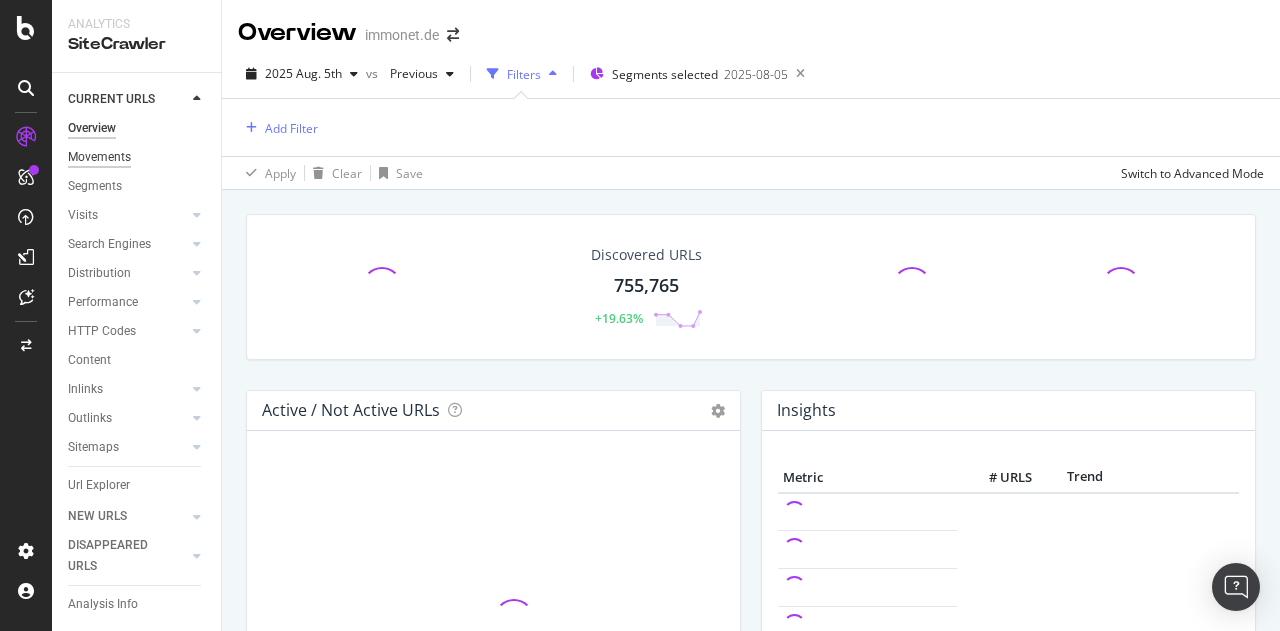 click on "Movements" at bounding box center (99, 157) 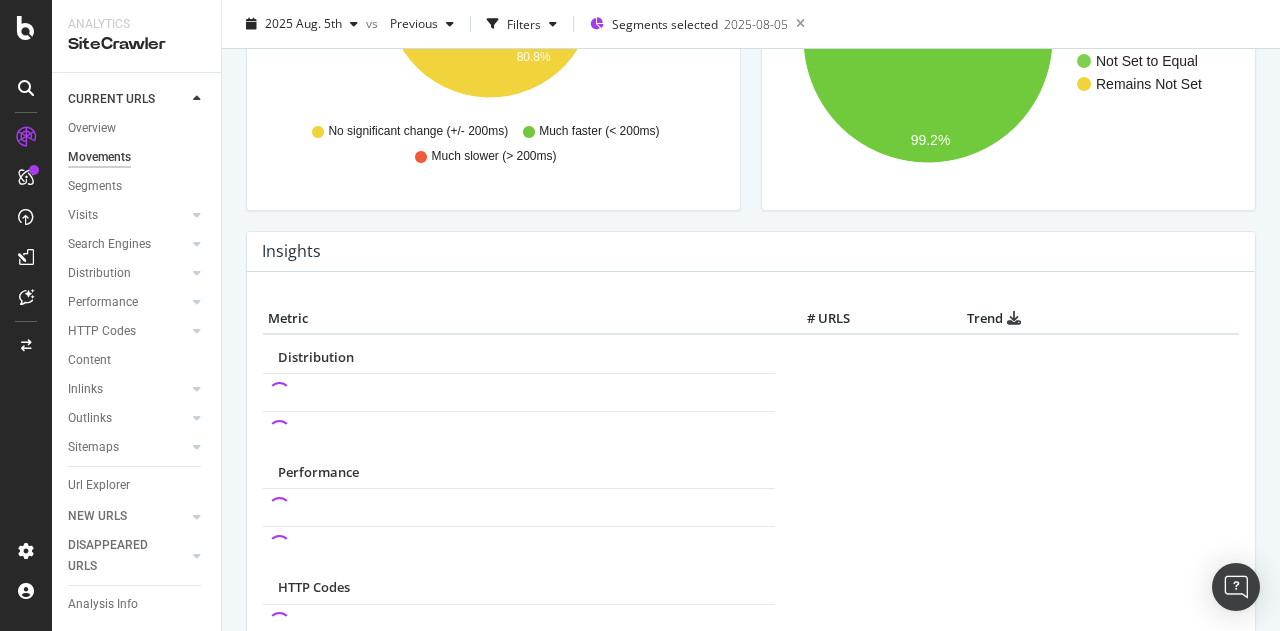 scroll, scrollTop: 900, scrollLeft: 0, axis: vertical 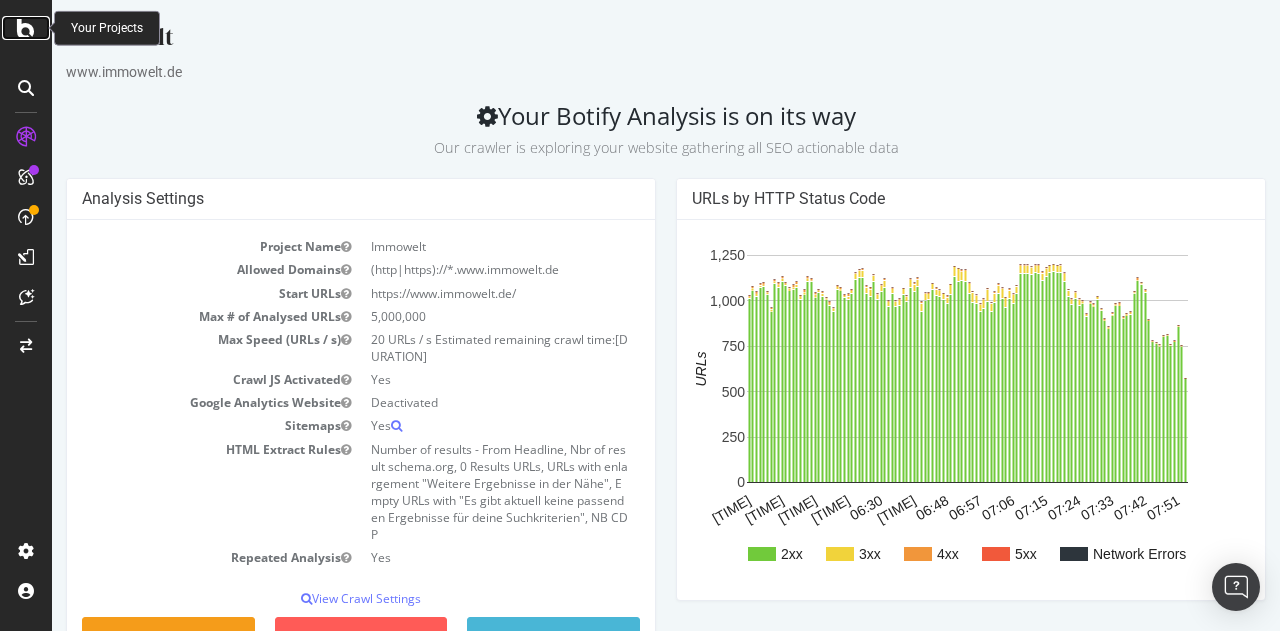 click at bounding box center (26, 28) 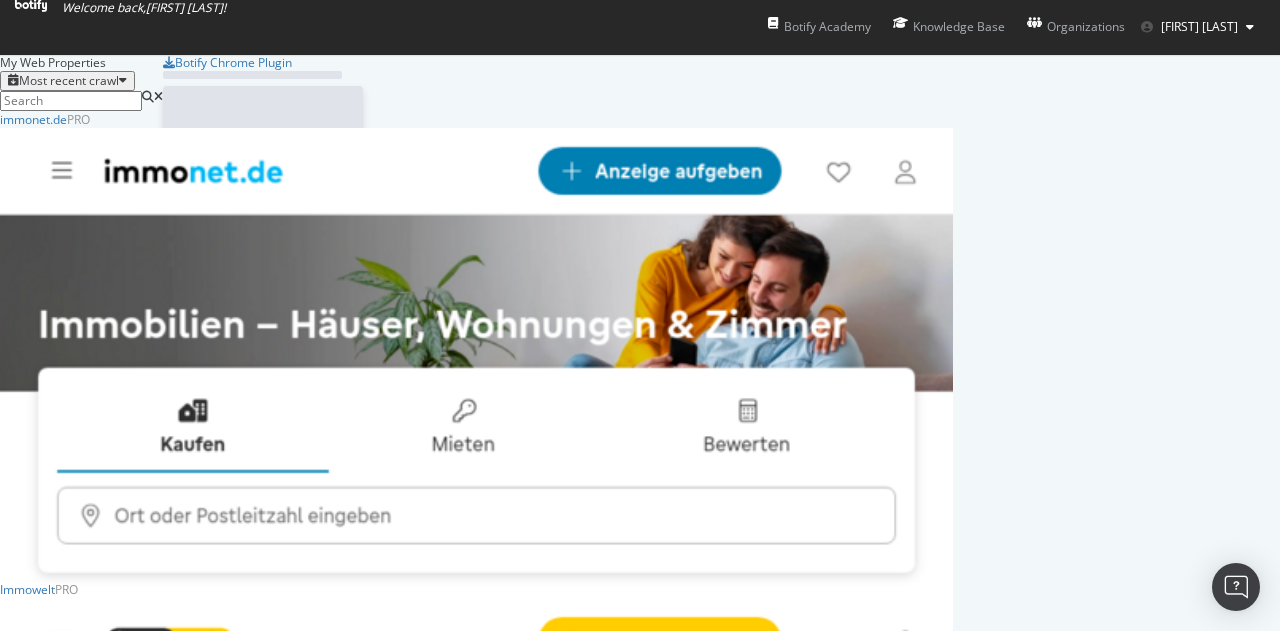 scroll, scrollTop: 16, scrollLeft: 16, axis: both 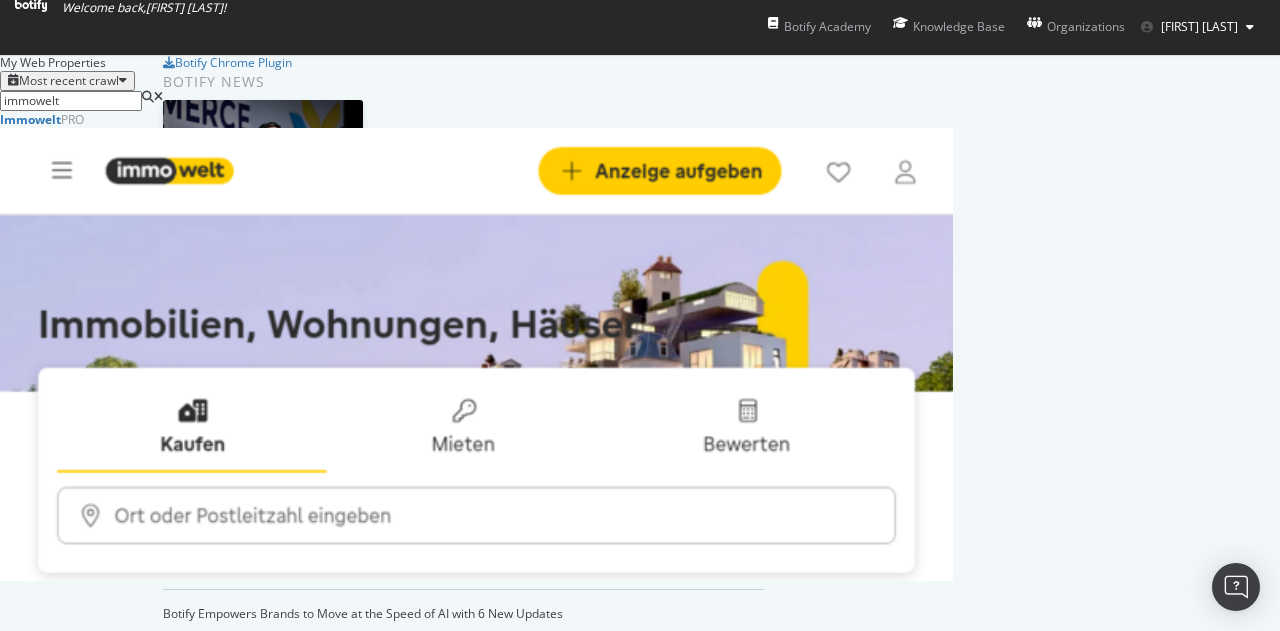 type on "immowelt" 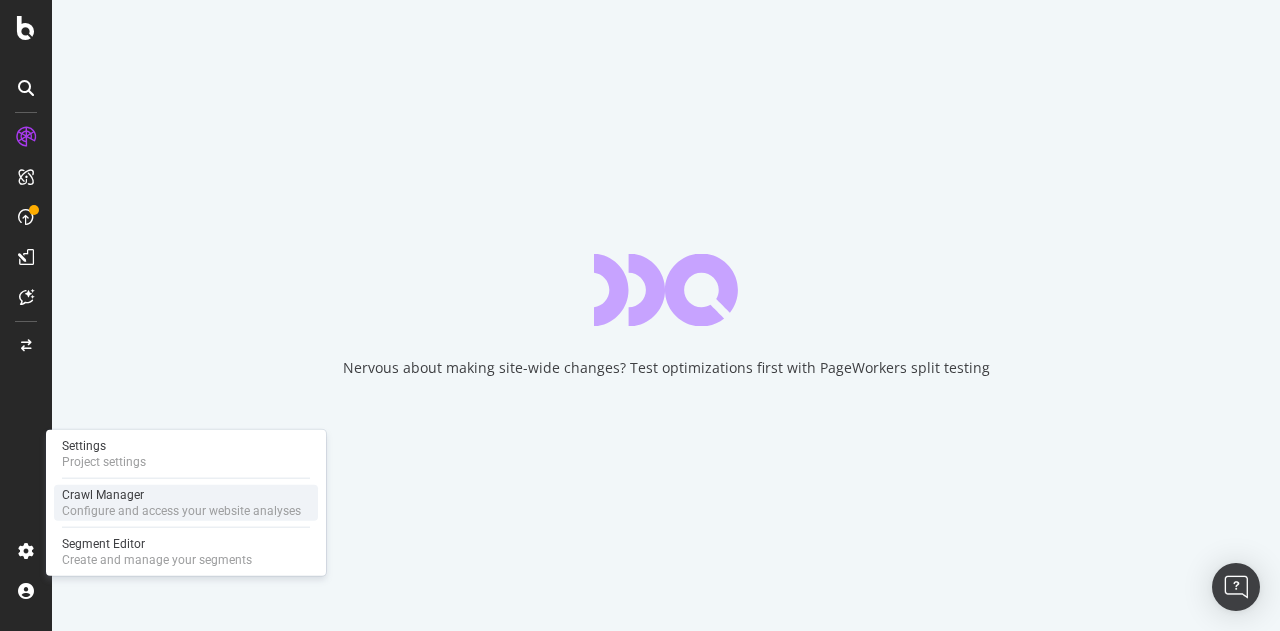 click on "Crawl Manager" at bounding box center (181, 495) 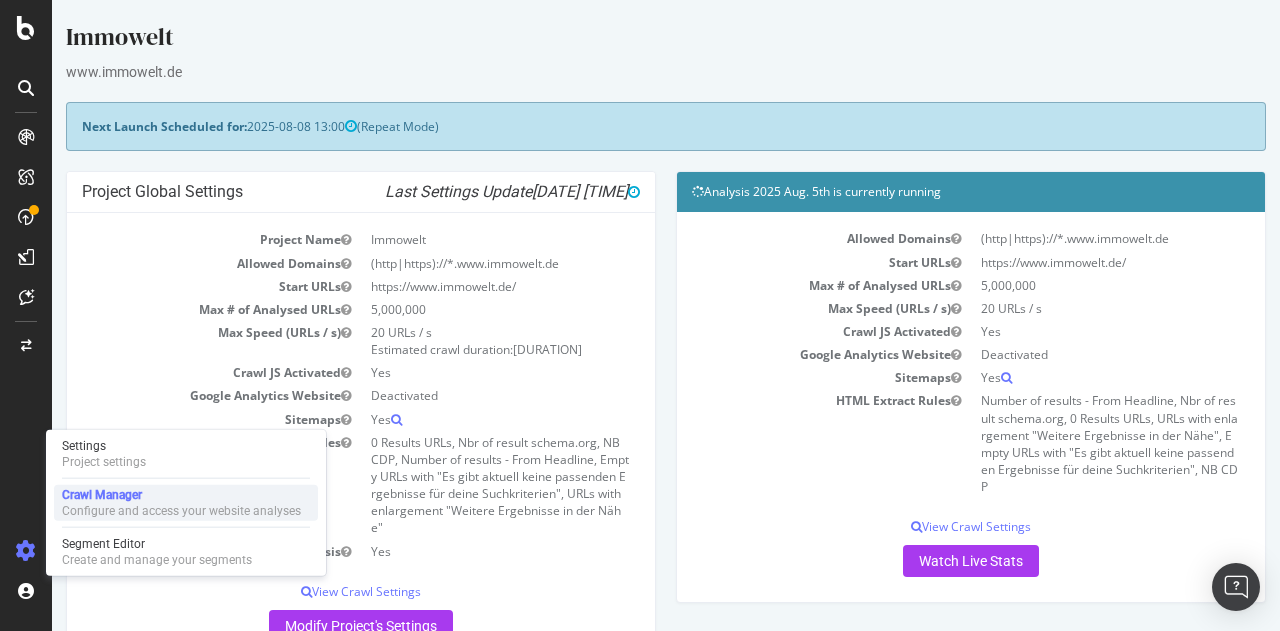 scroll, scrollTop: 0, scrollLeft: 0, axis: both 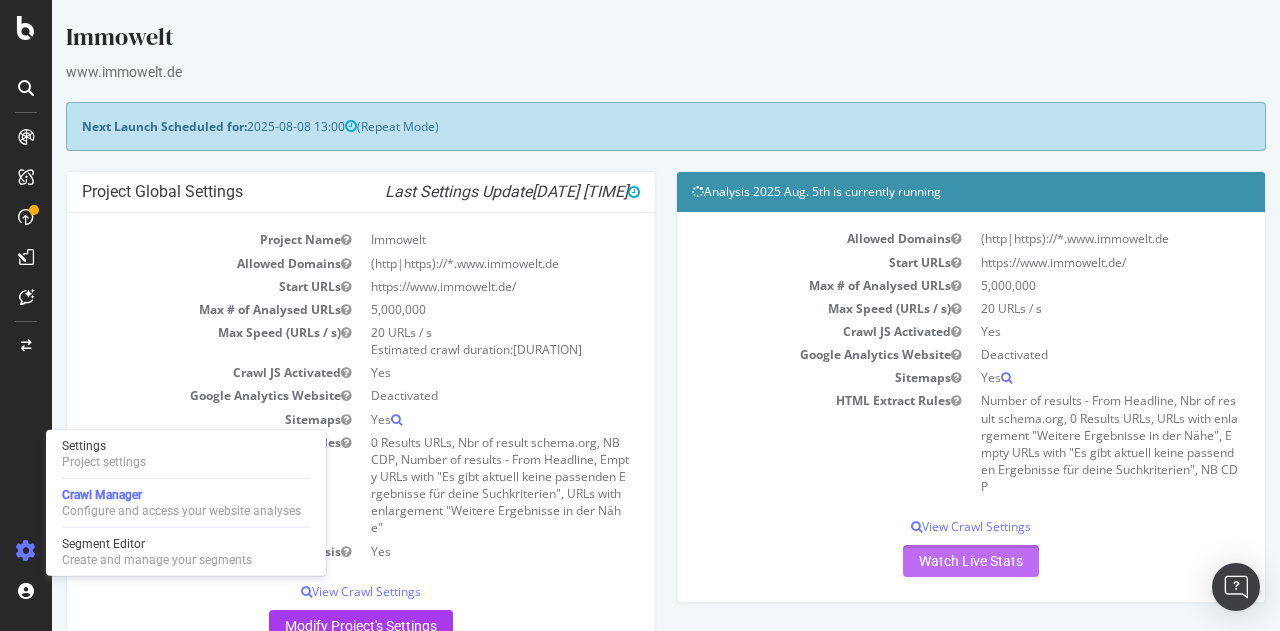 click on "Watch Live Stats" at bounding box center (971, 561) 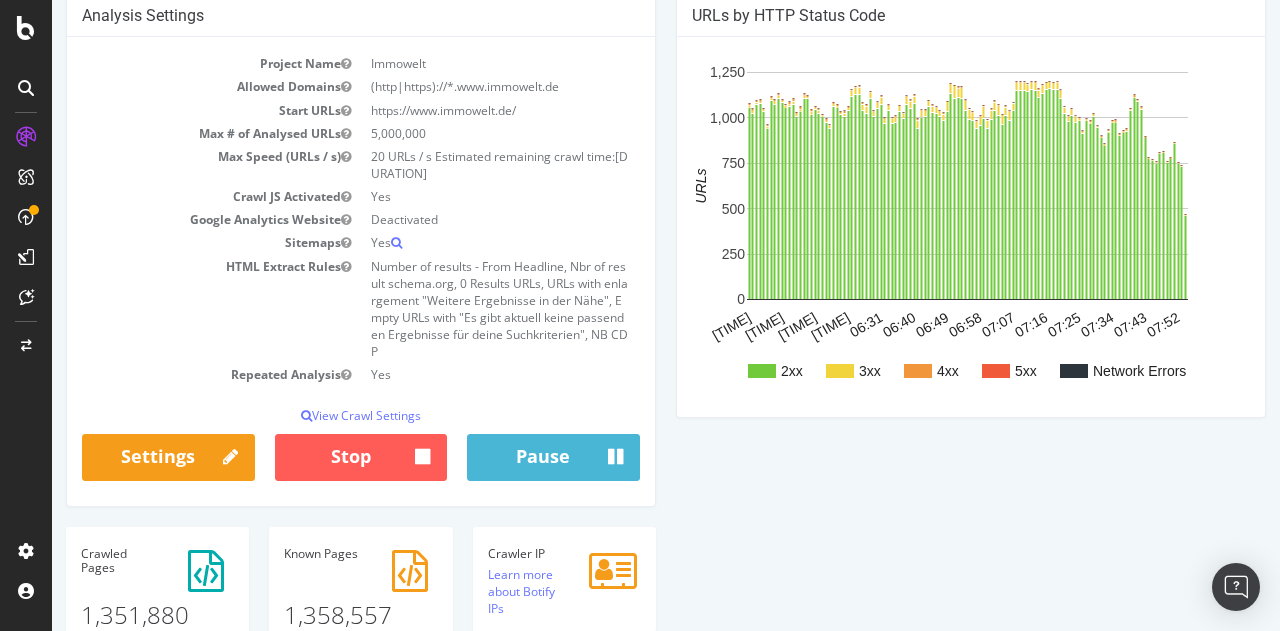 scroll, scrollTop: 200, scrollLeft: 0, axis: vertical 